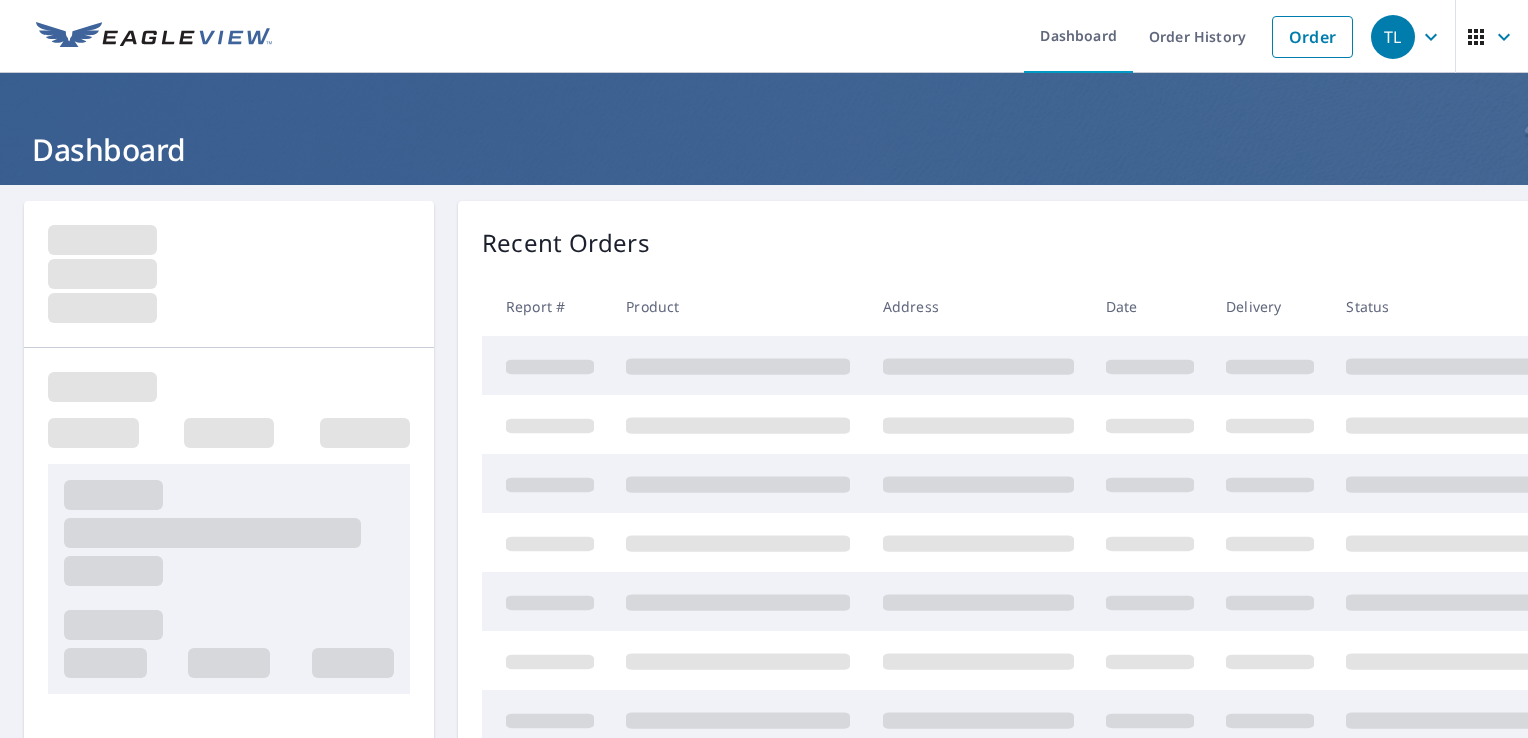 scroll, scrollTop: 0, scrollLeft: 0, axis: both 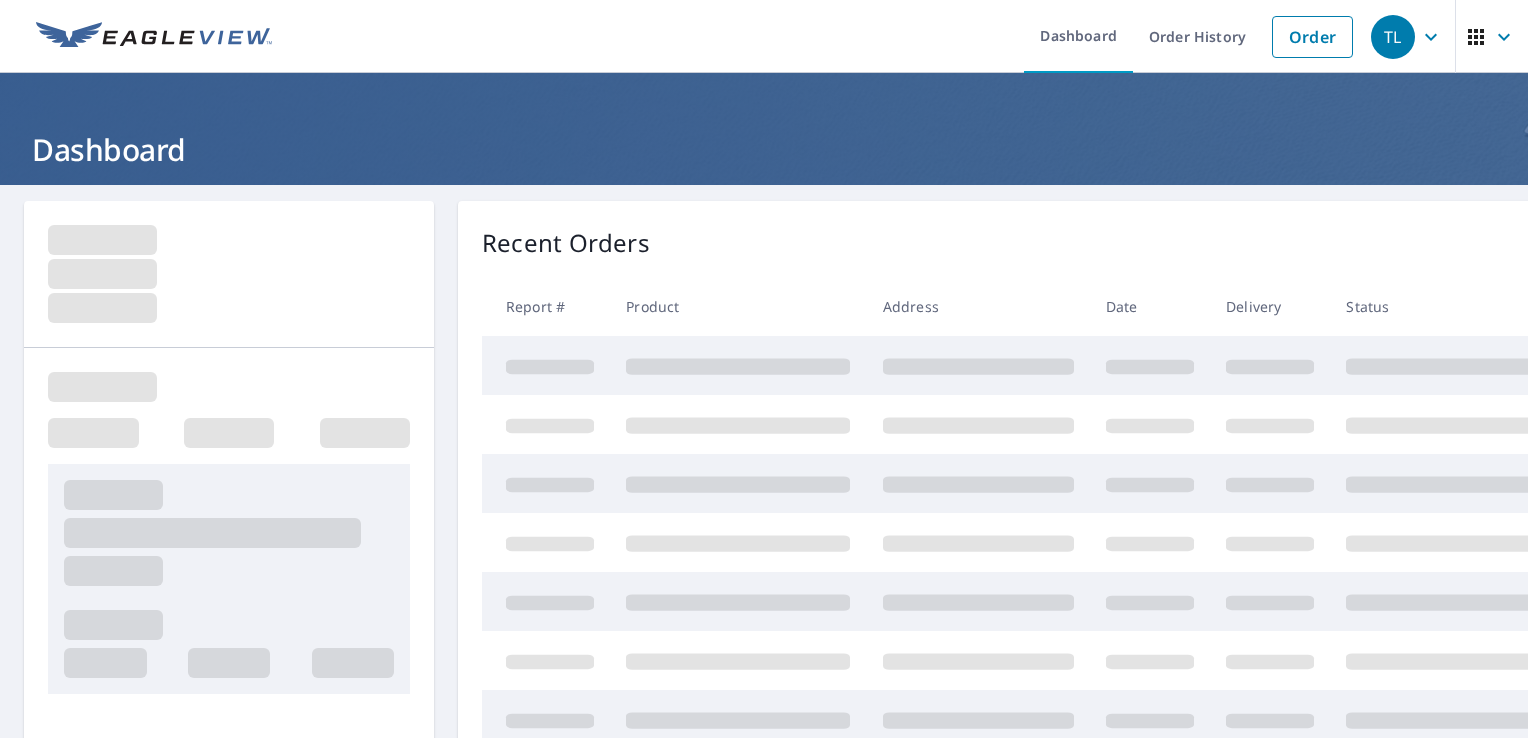 click at bounding box center (229, 274) 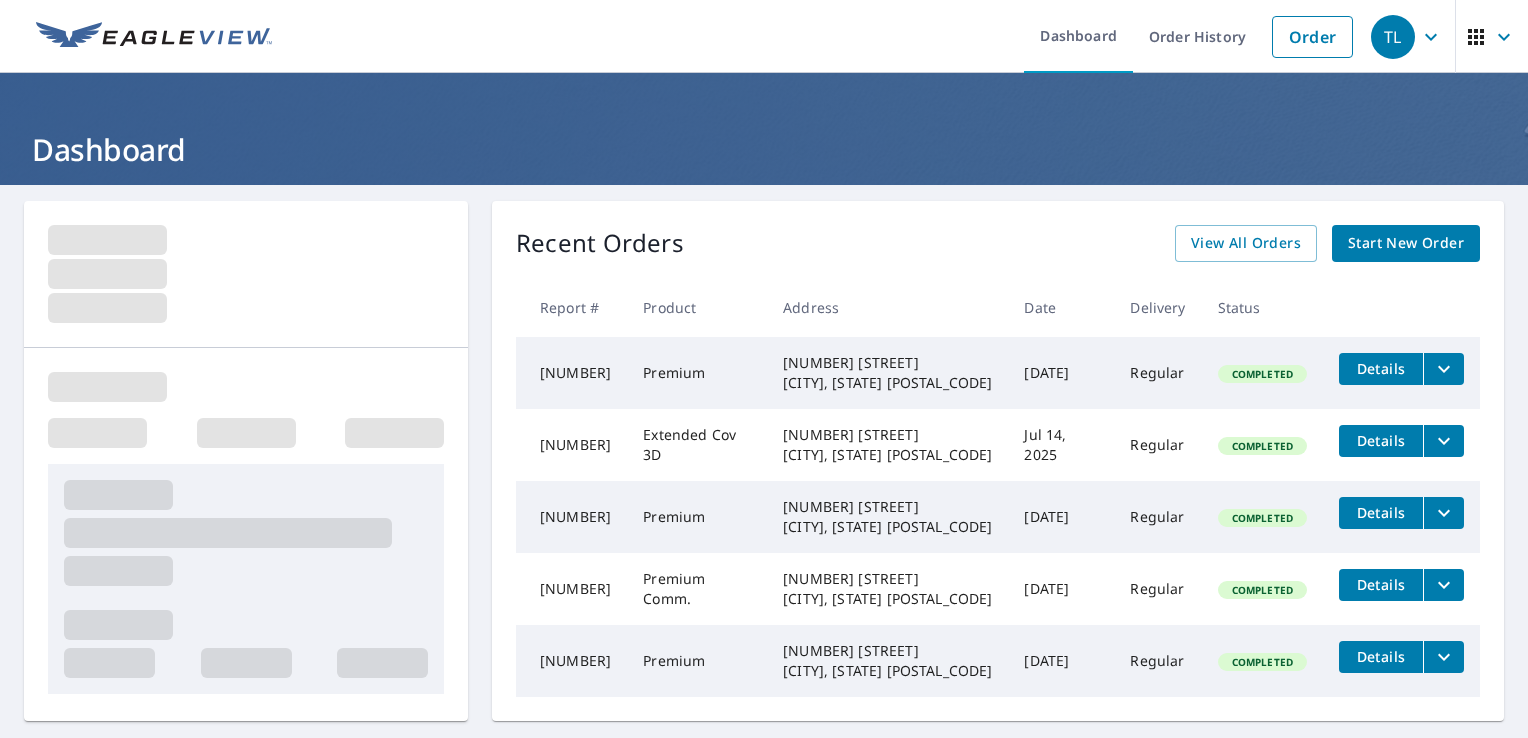 click on "Start New Order" at bounding box center [1406, 243] 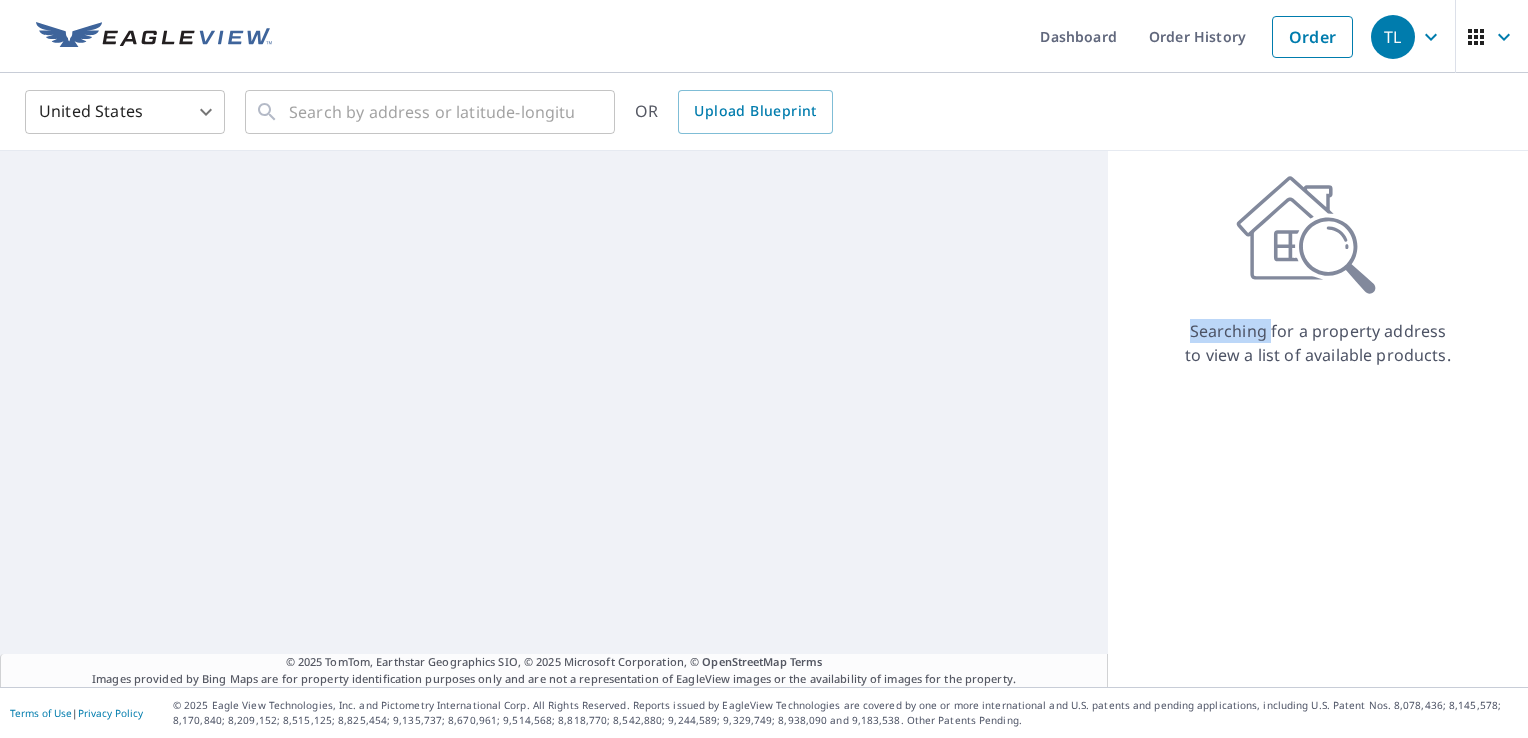 click on "Searching for a property address to view a list of available products." at bounding box center [1318, 271] 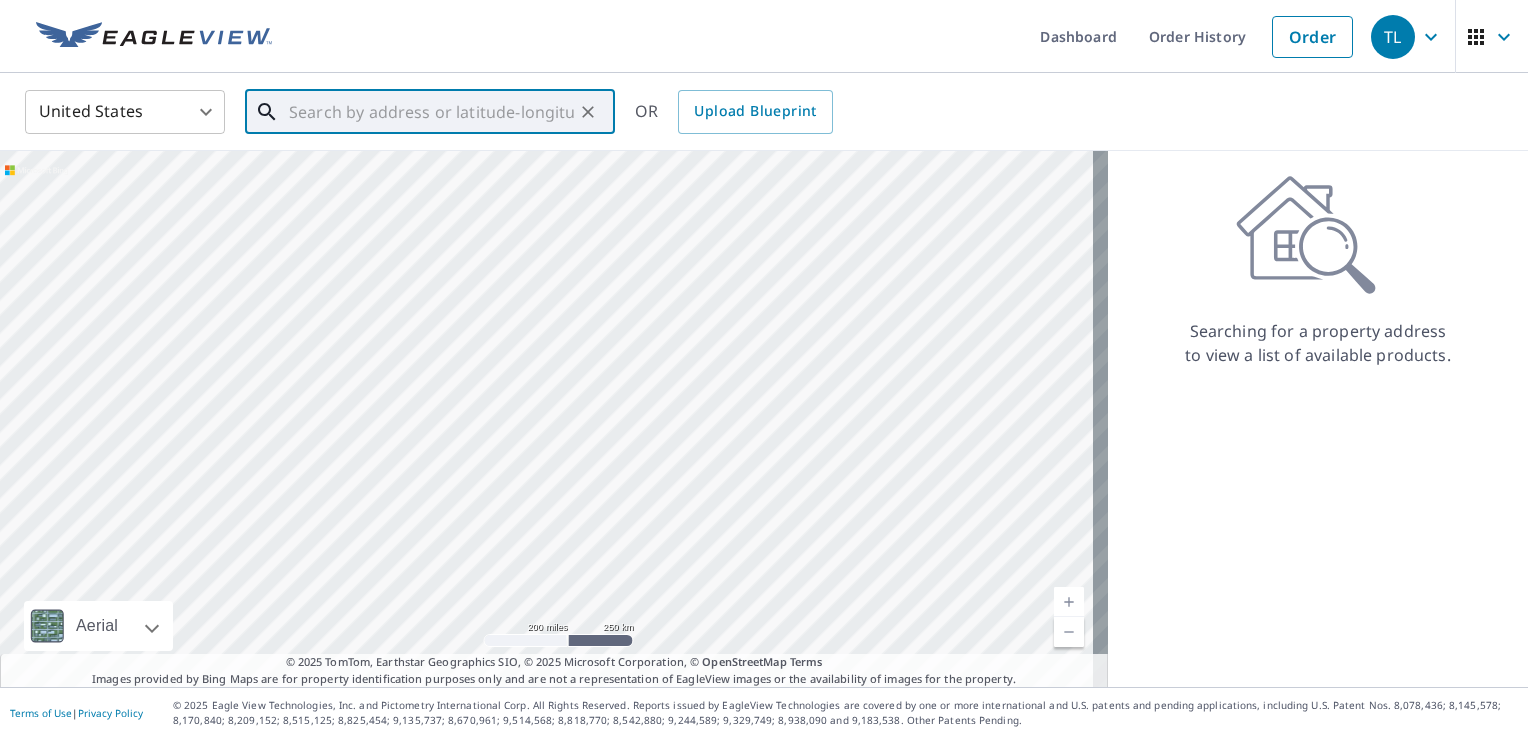 click at bounding box center [431, 112] 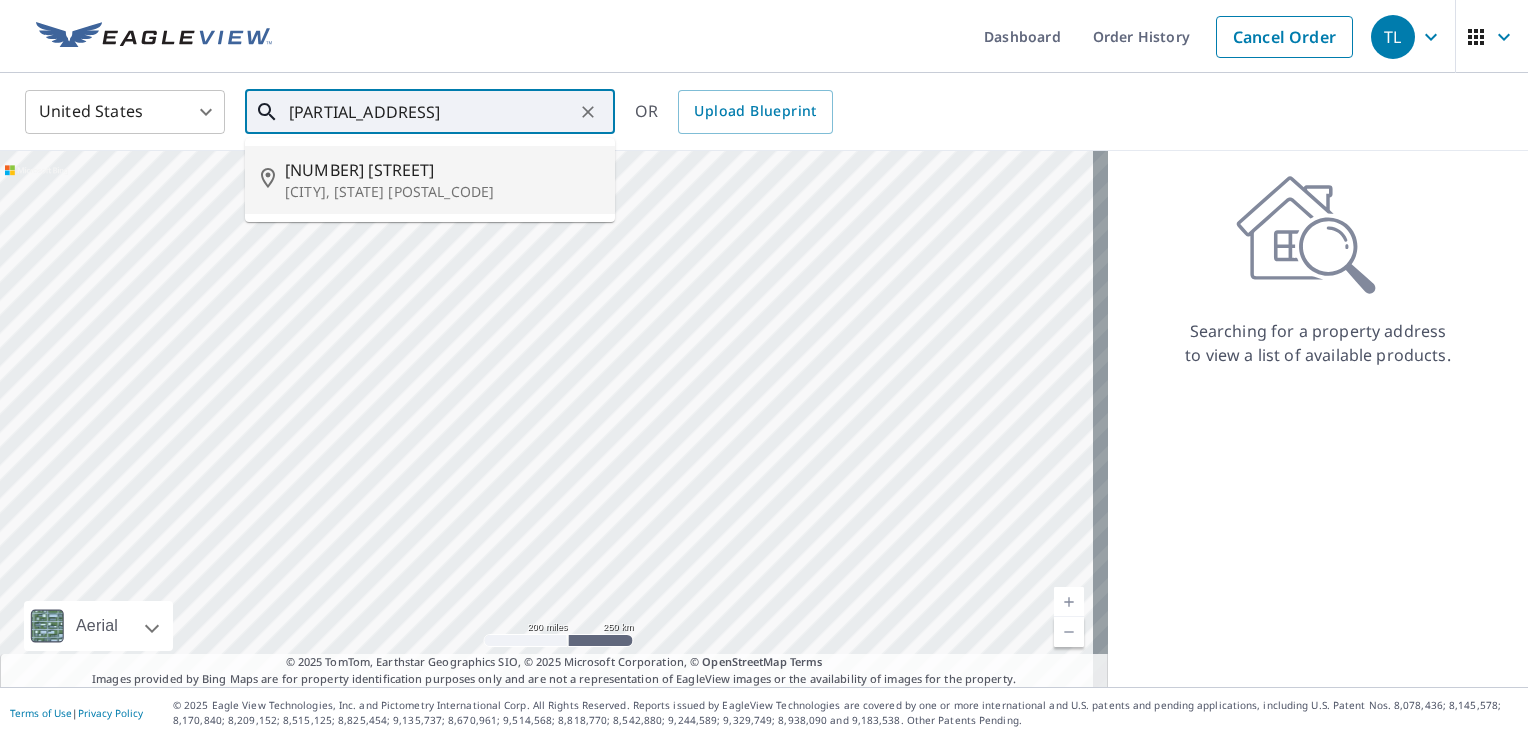 click on "[CITY], [STATE] [POSTAL_CODE]" at bounding box center [442, 192] 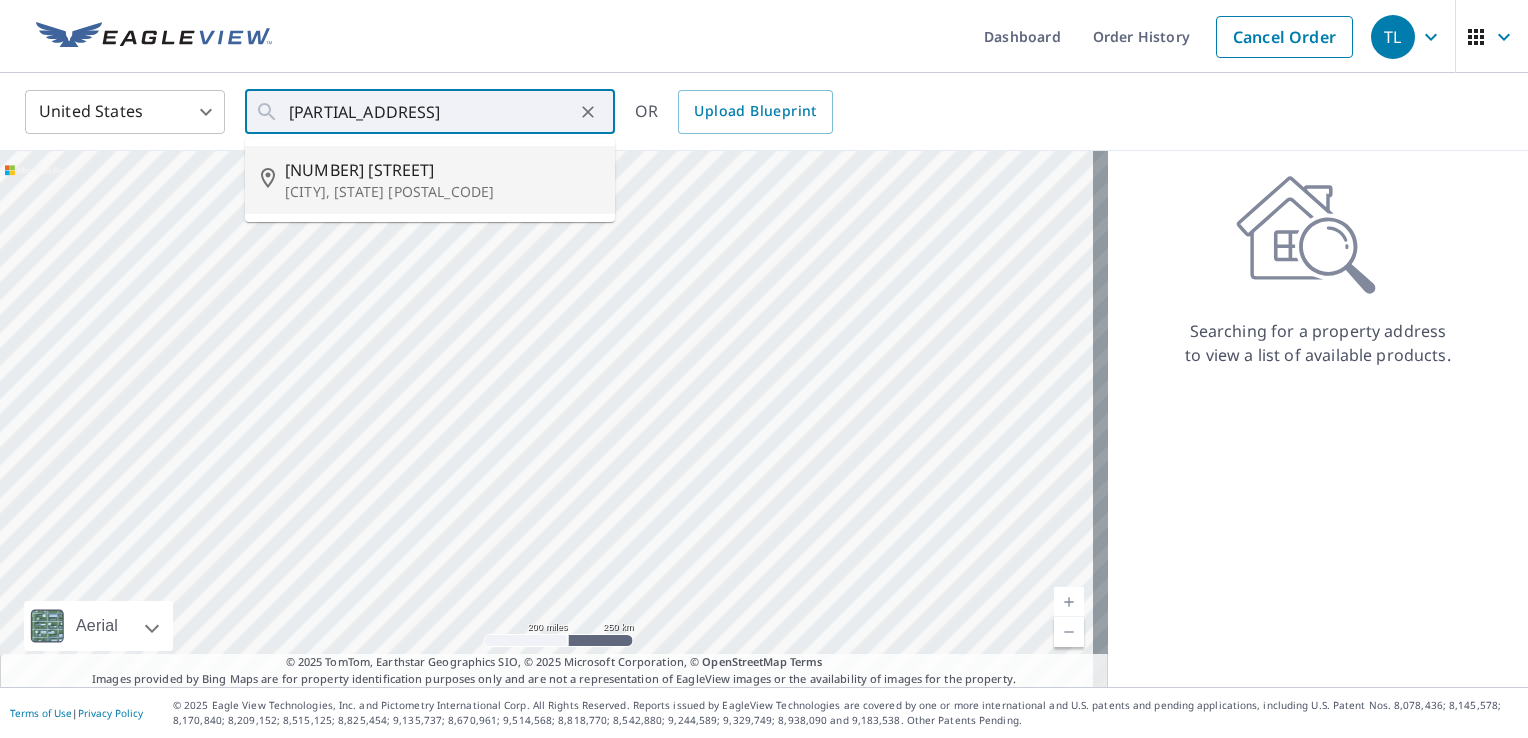 type on "[NUMBER] [STREET] [CITY] [STATE] [POSTAL_CODE]" 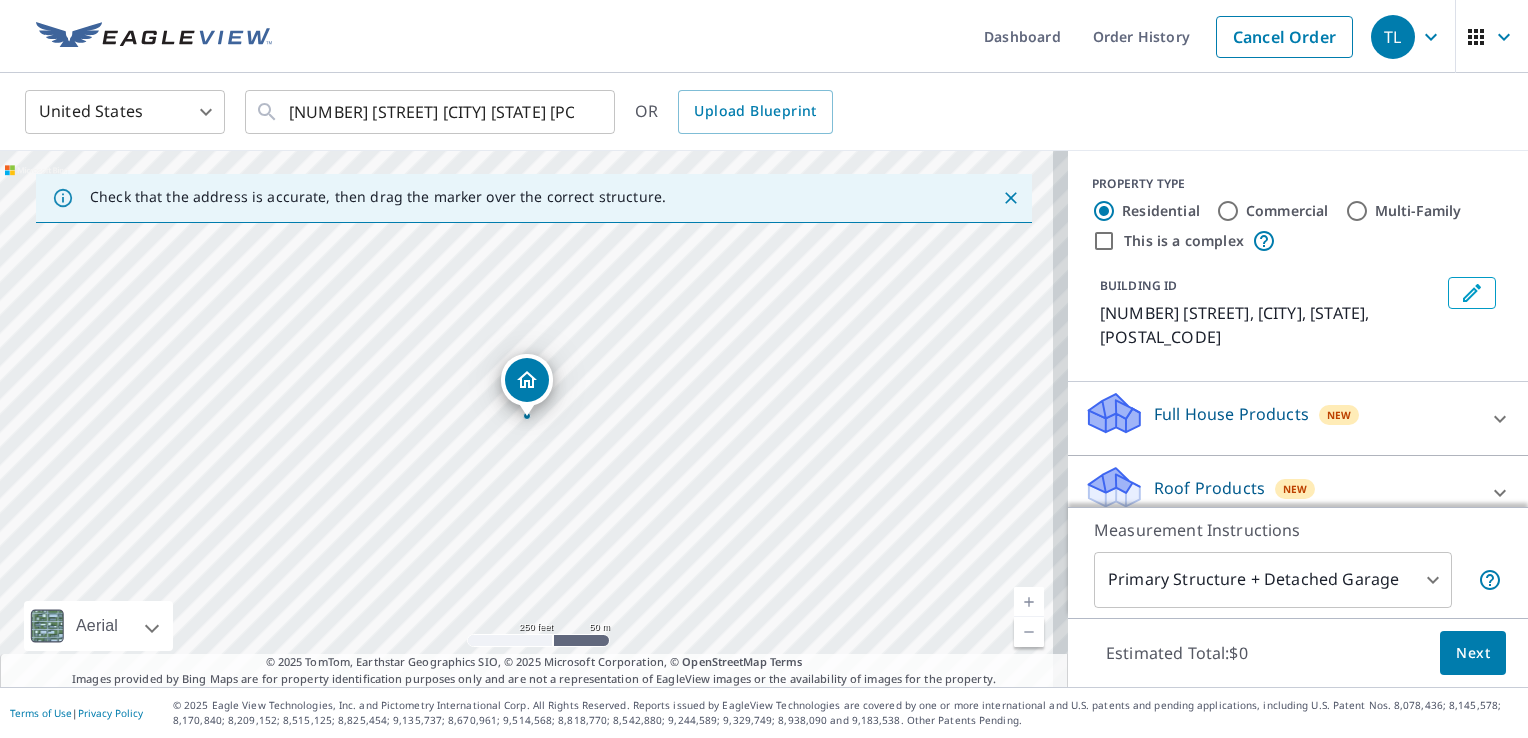 click on "Full House Products New" at bounding box center [1280, 418] 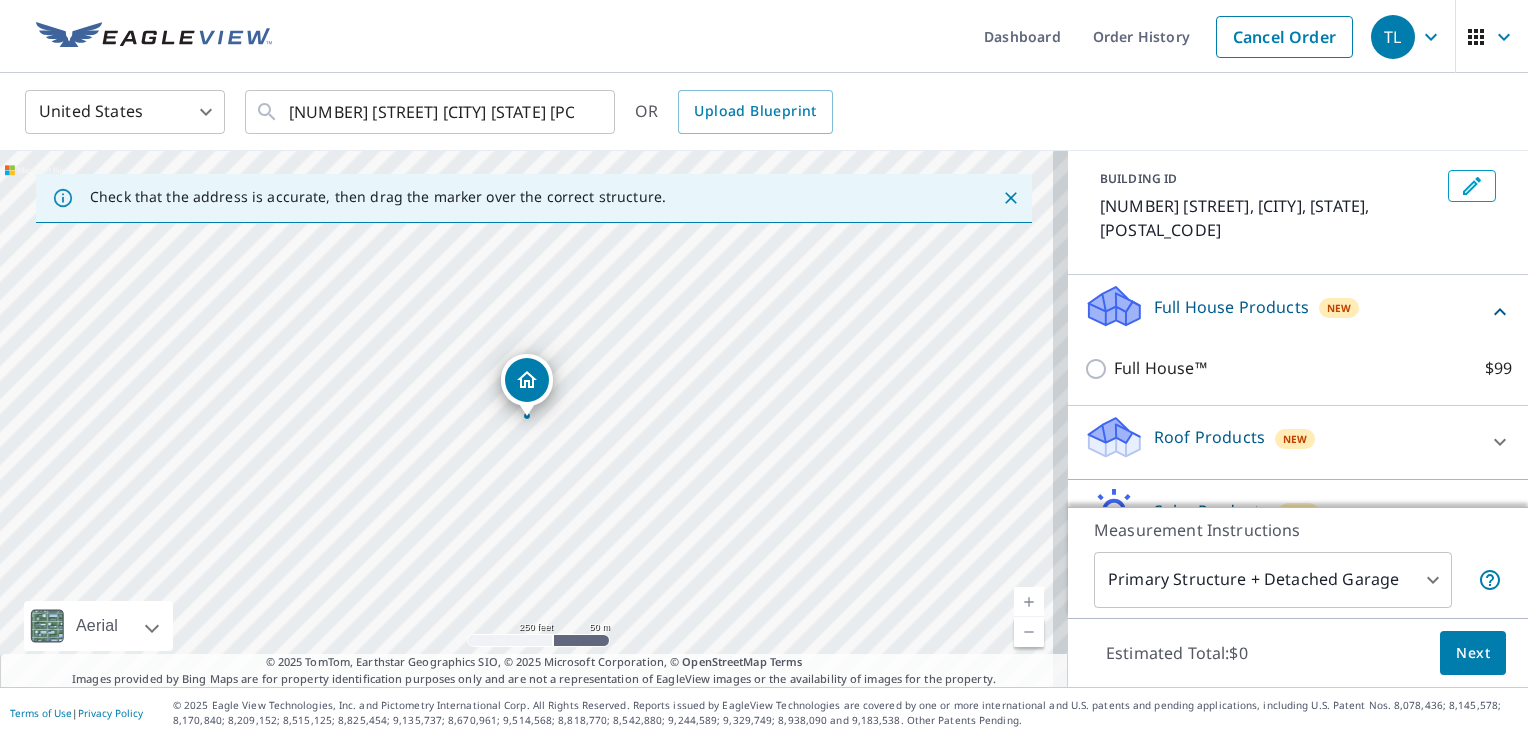 scroll, scrollTop: 107, scrollLeft: 0, axis: vertical 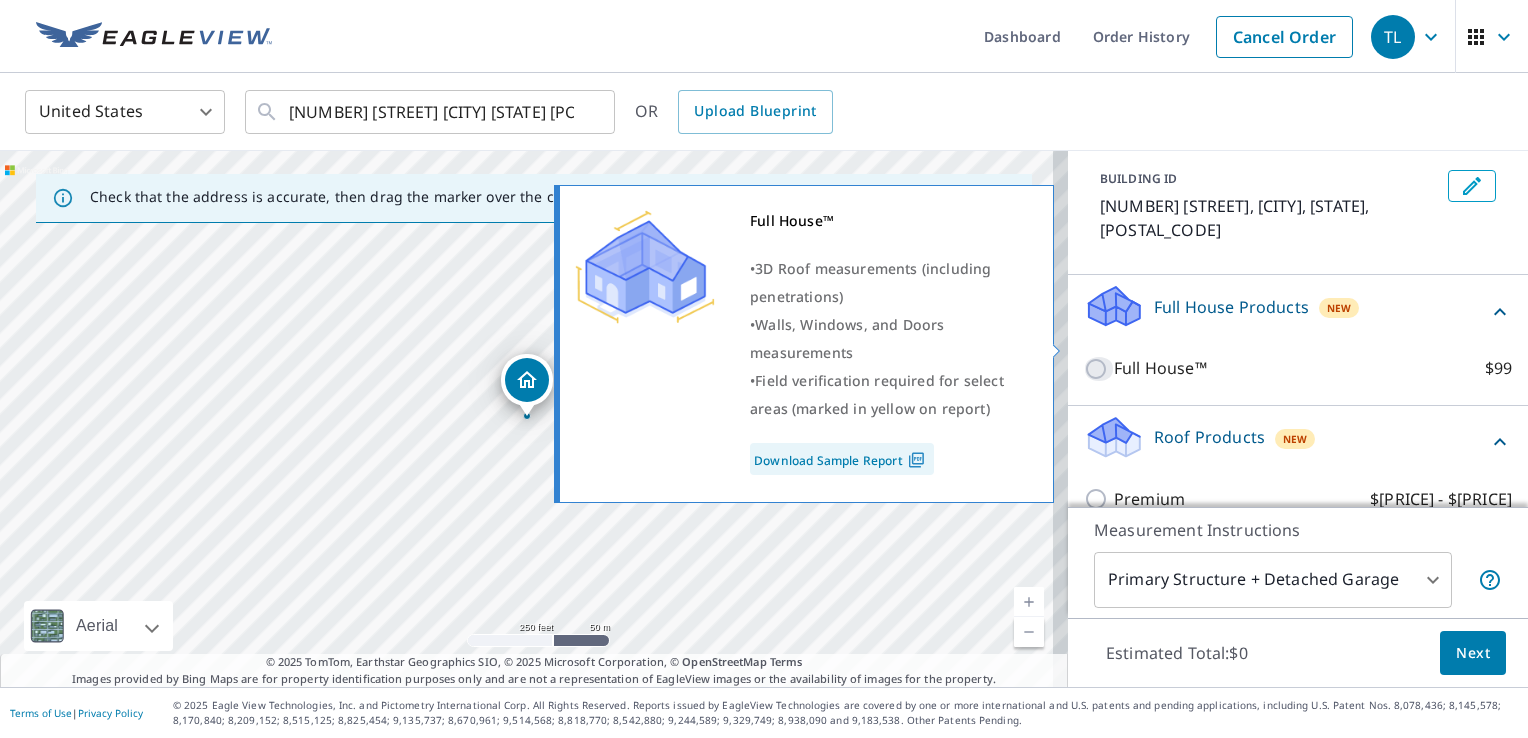 click on "Full House™ $[PRICE]" at bounding box center (1099, 369) 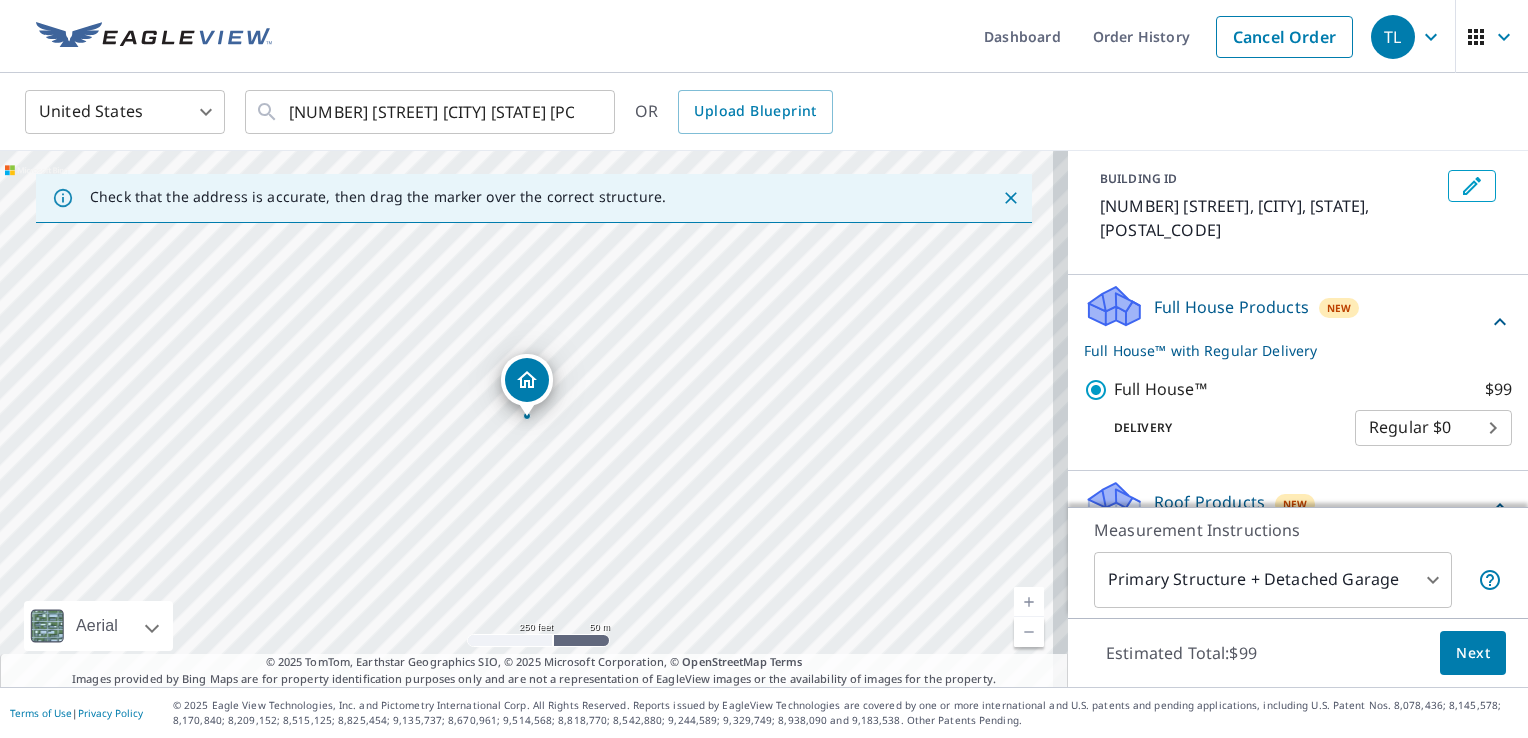click on "Full House™ with Regular Delivery" at bounding box center (1286, 350) 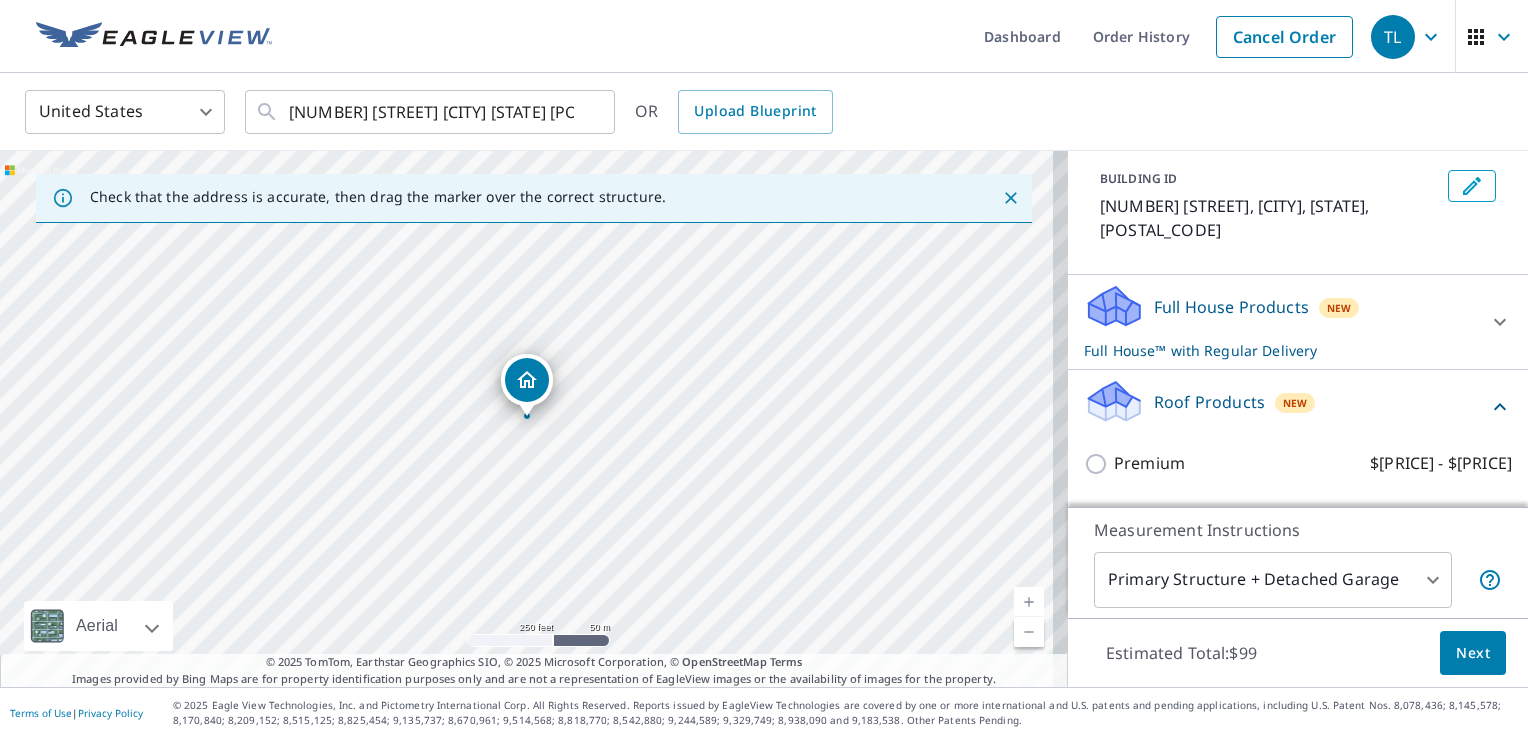 click on "Full House Products" at bounding box center [1231, 307] 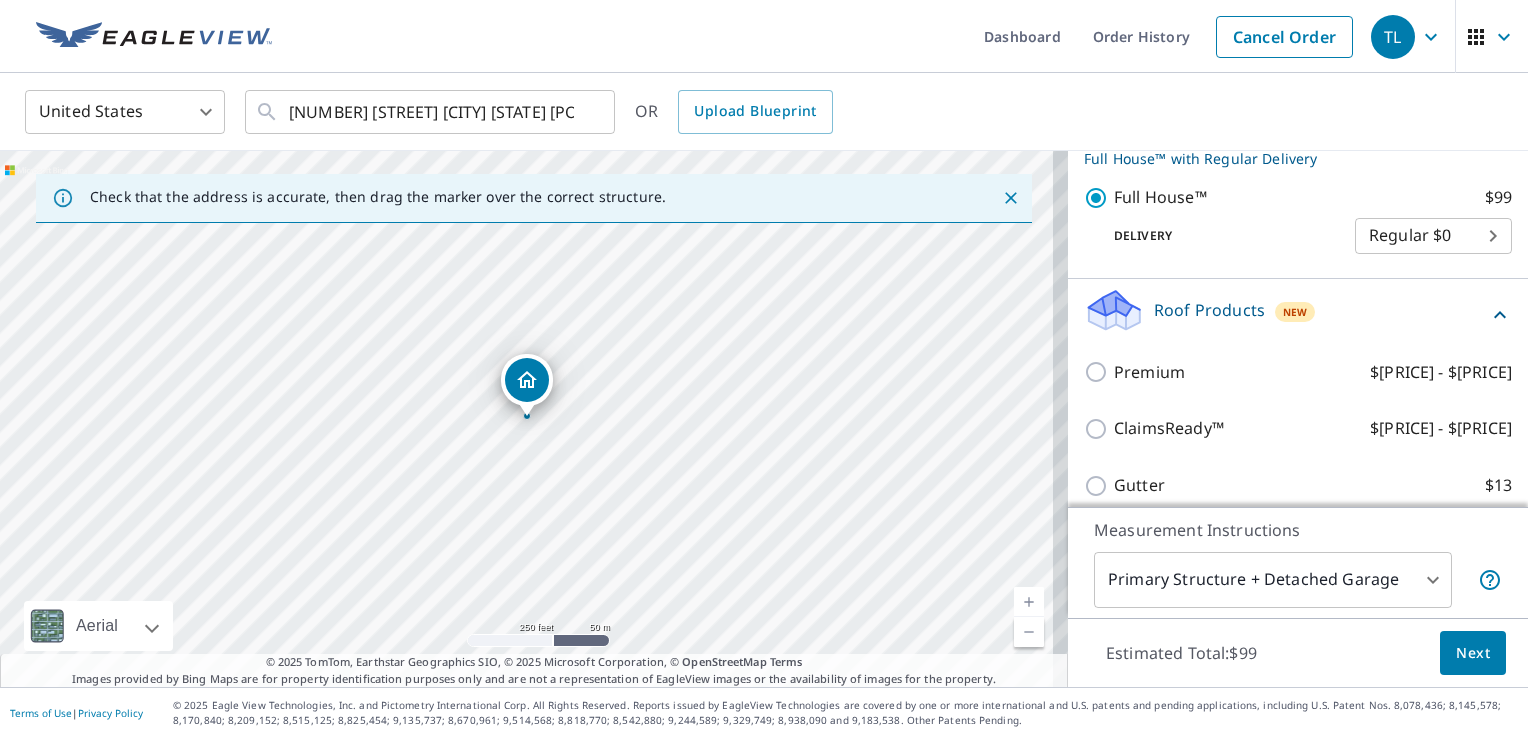scroll, scrollTop: 300, scrollLeft: 0, axis: vertical 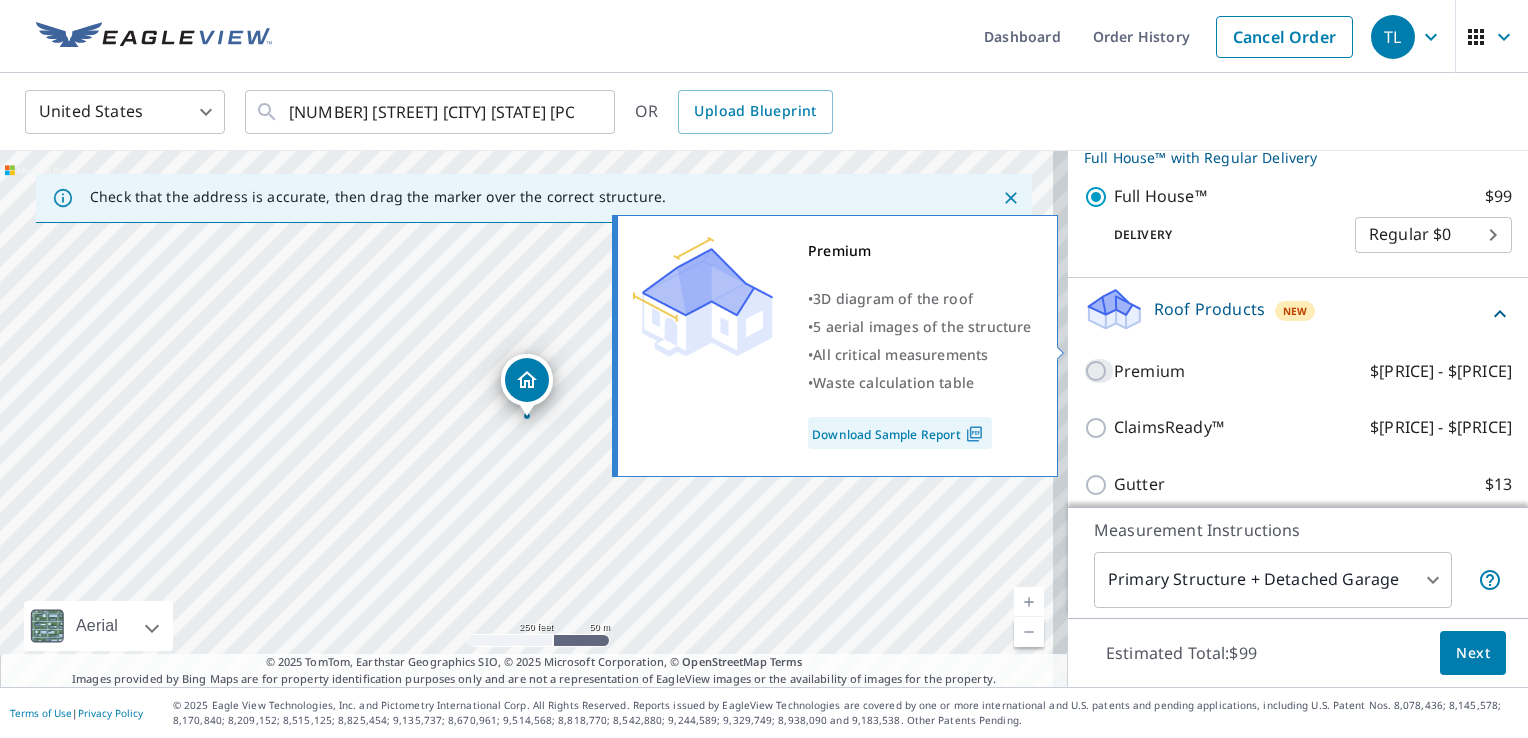 click on "Premium $[PRICE] - $[PRICE]" at bounding box center (1099, 371) 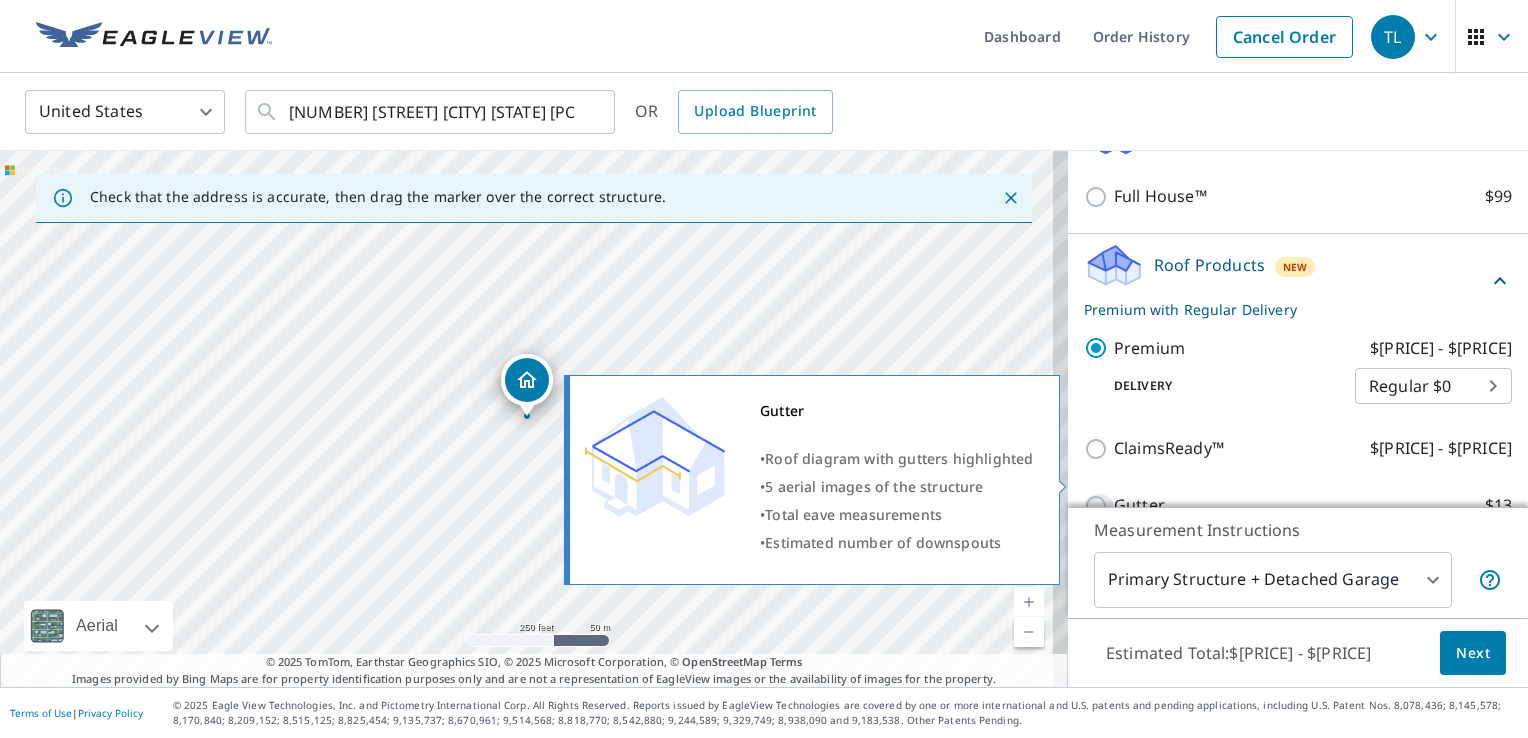 click on "Gutter $[PRICE]" at bounding box center [1099, 506] 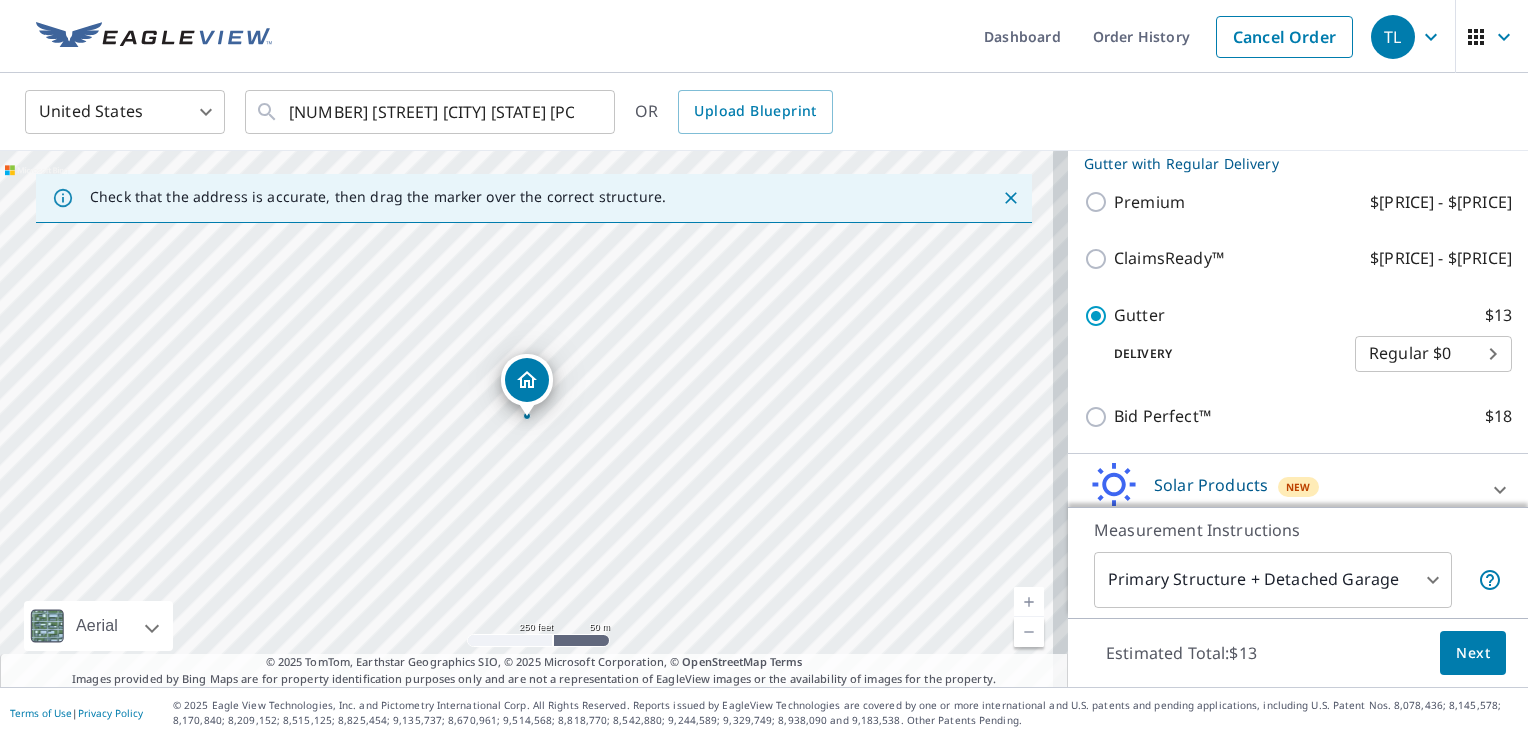 scroll, scrollTop: 434, scrollLeft: 0, axis: vertical 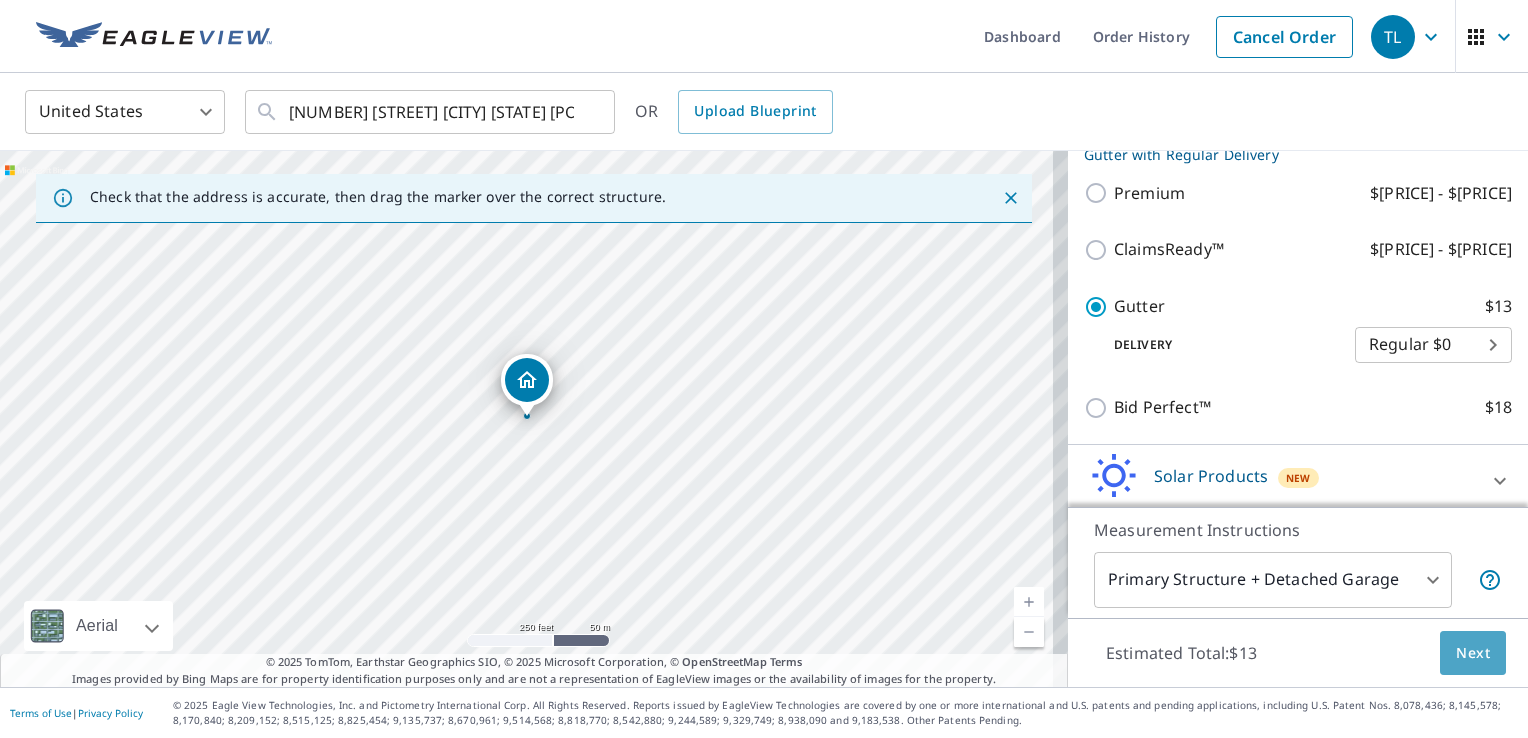 click on "Next" at bounding box center [1473, 653] 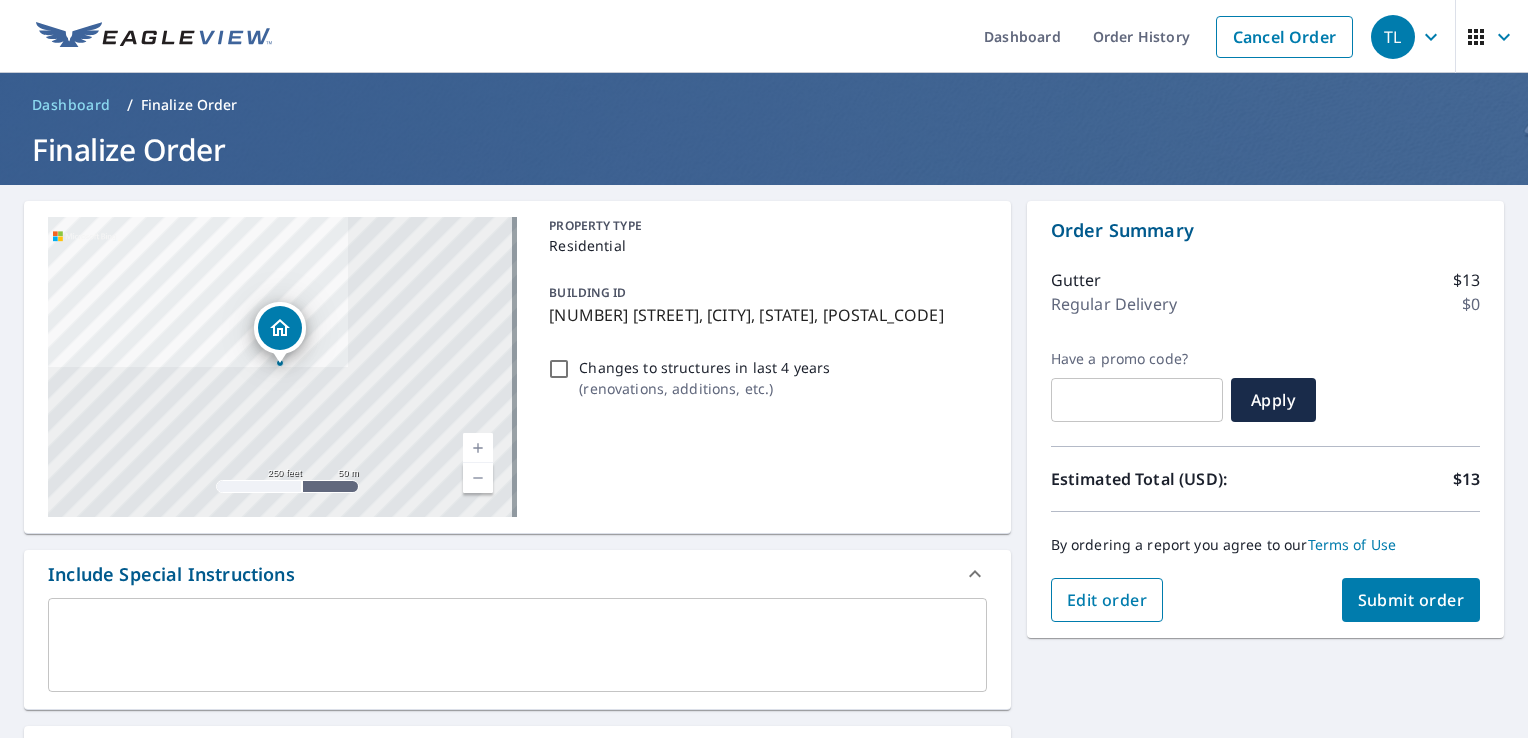 click on "Edit order" at bounding box center (1107, 600) 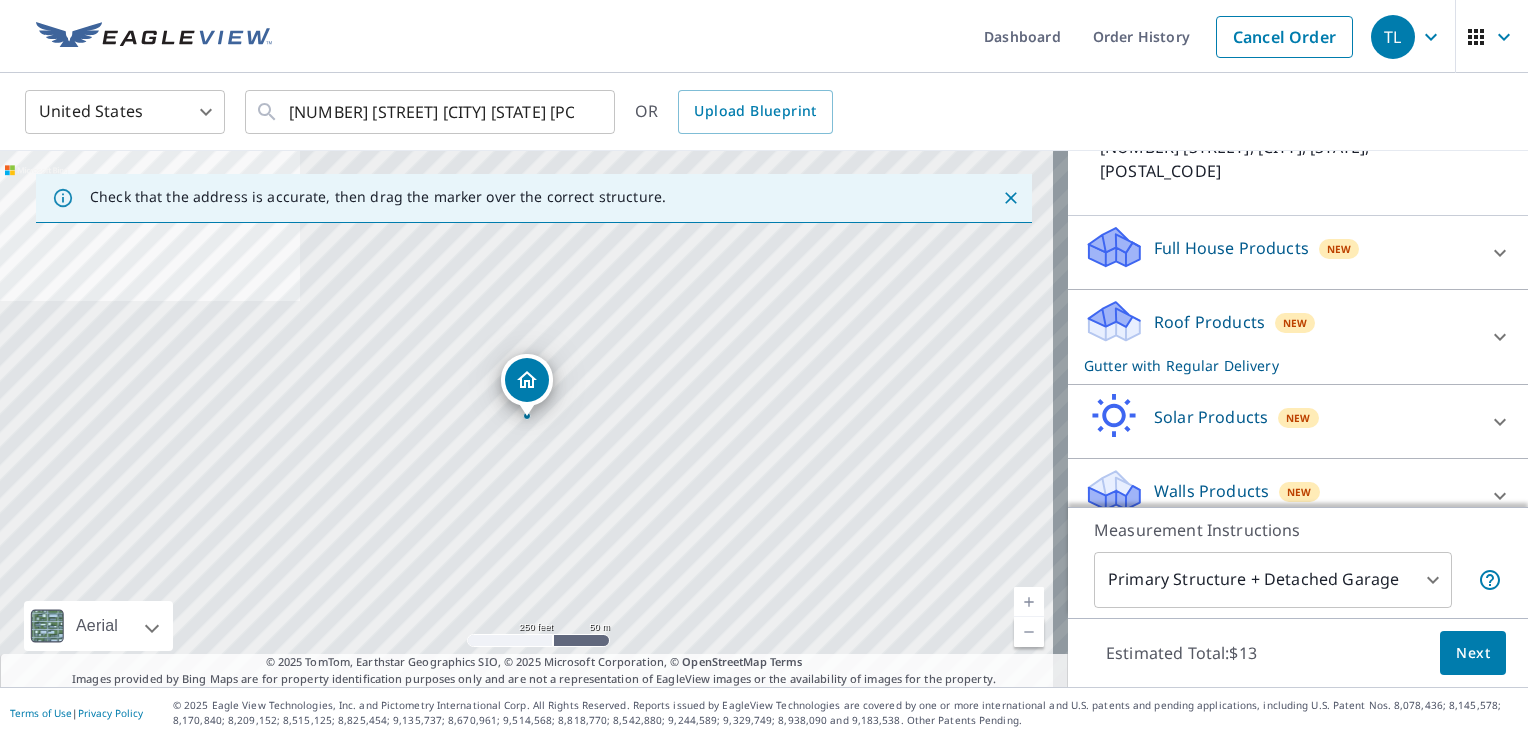scroll, scrollTop: 142, scrollLeft: 0, axis: vertical 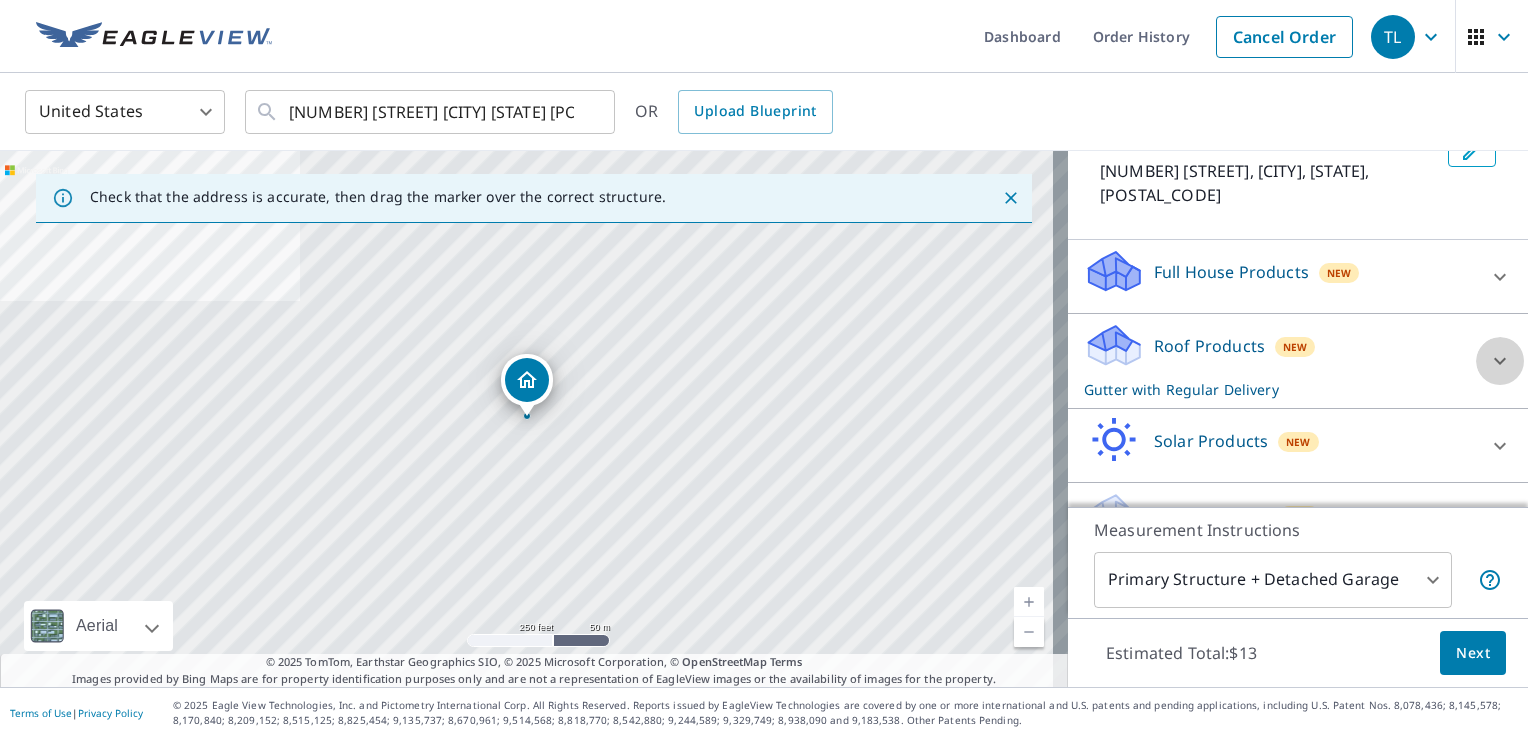 click 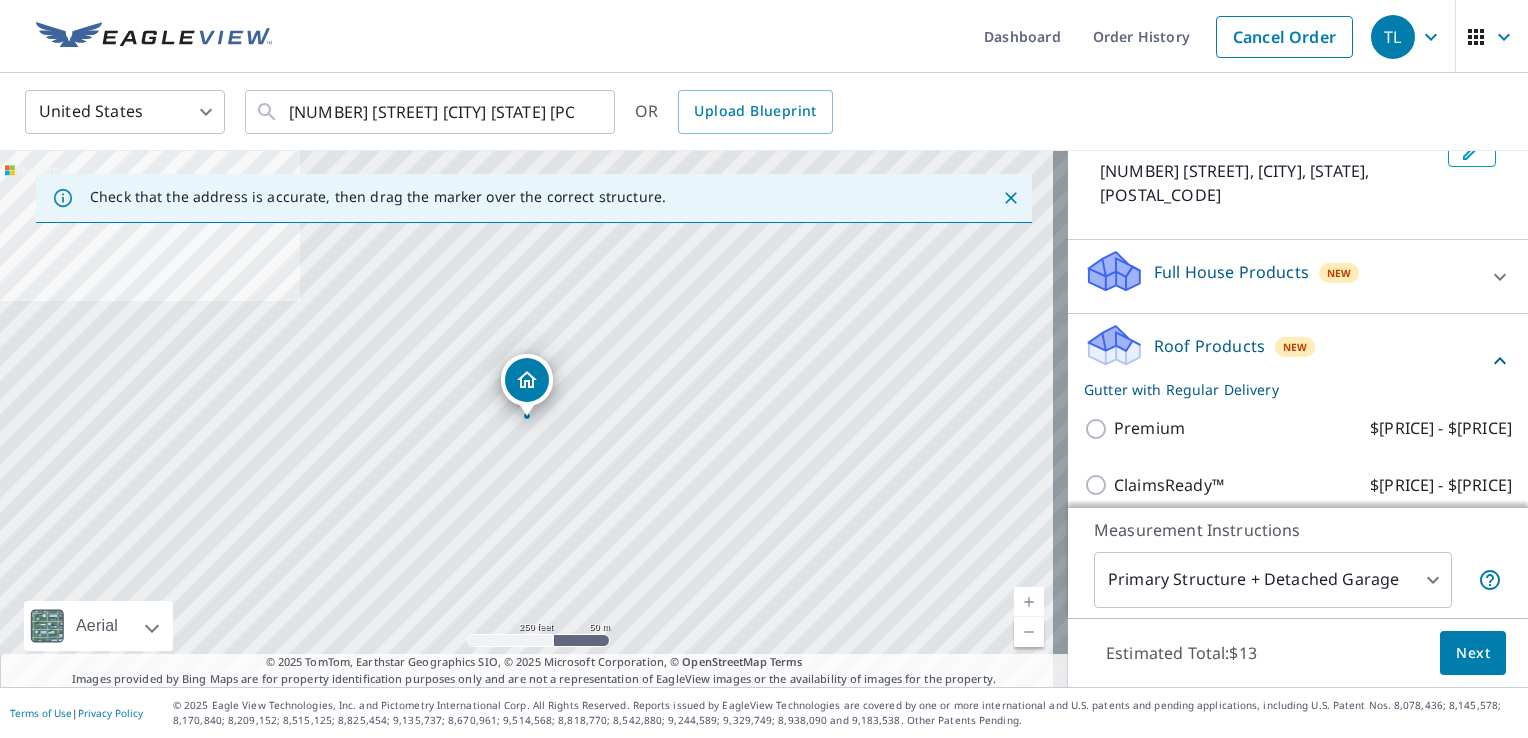 scroll, scrollTop: 224, scrollLeft: 0, axis: vertical 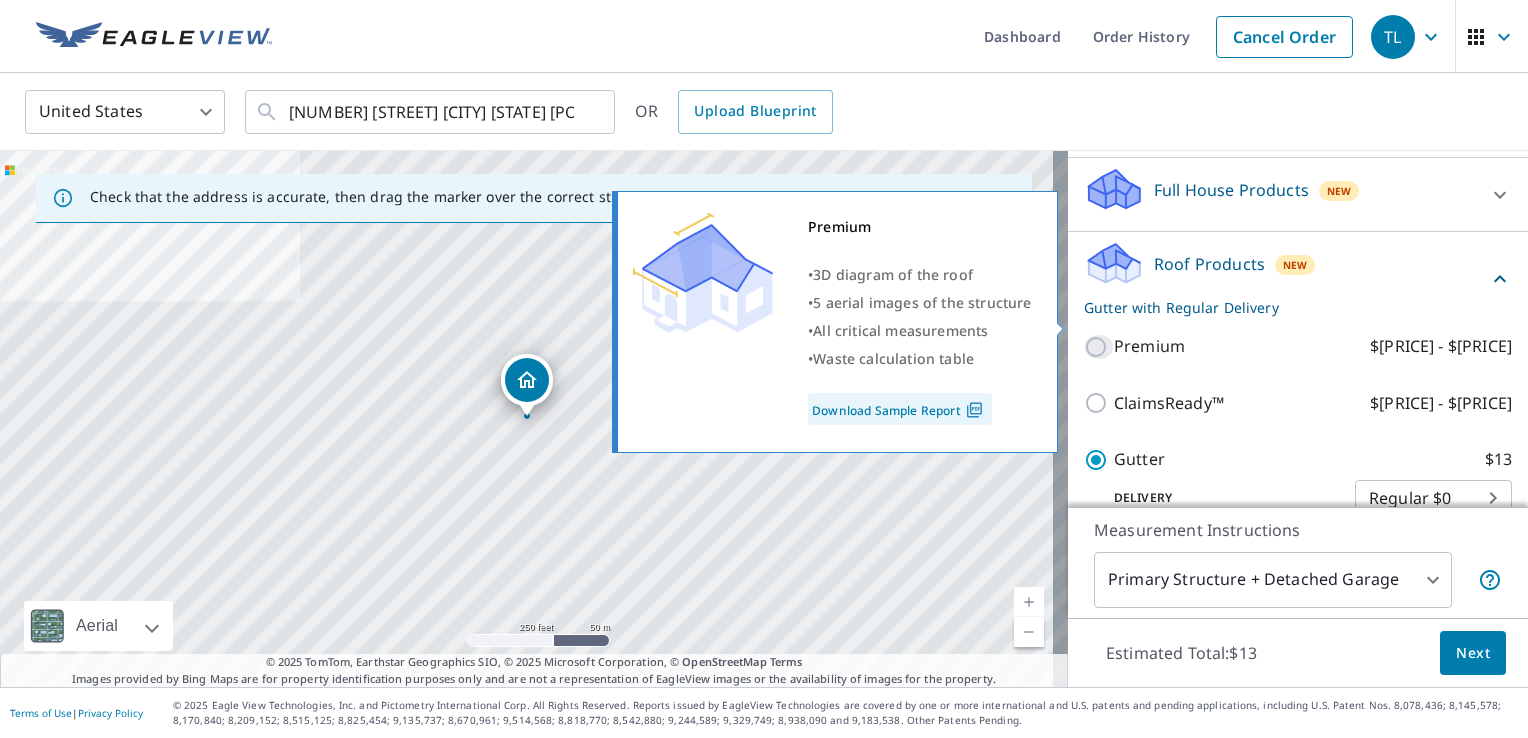click on "Premium $[PRICE] - $[PRICE]" at bounding box center [1099, 347] 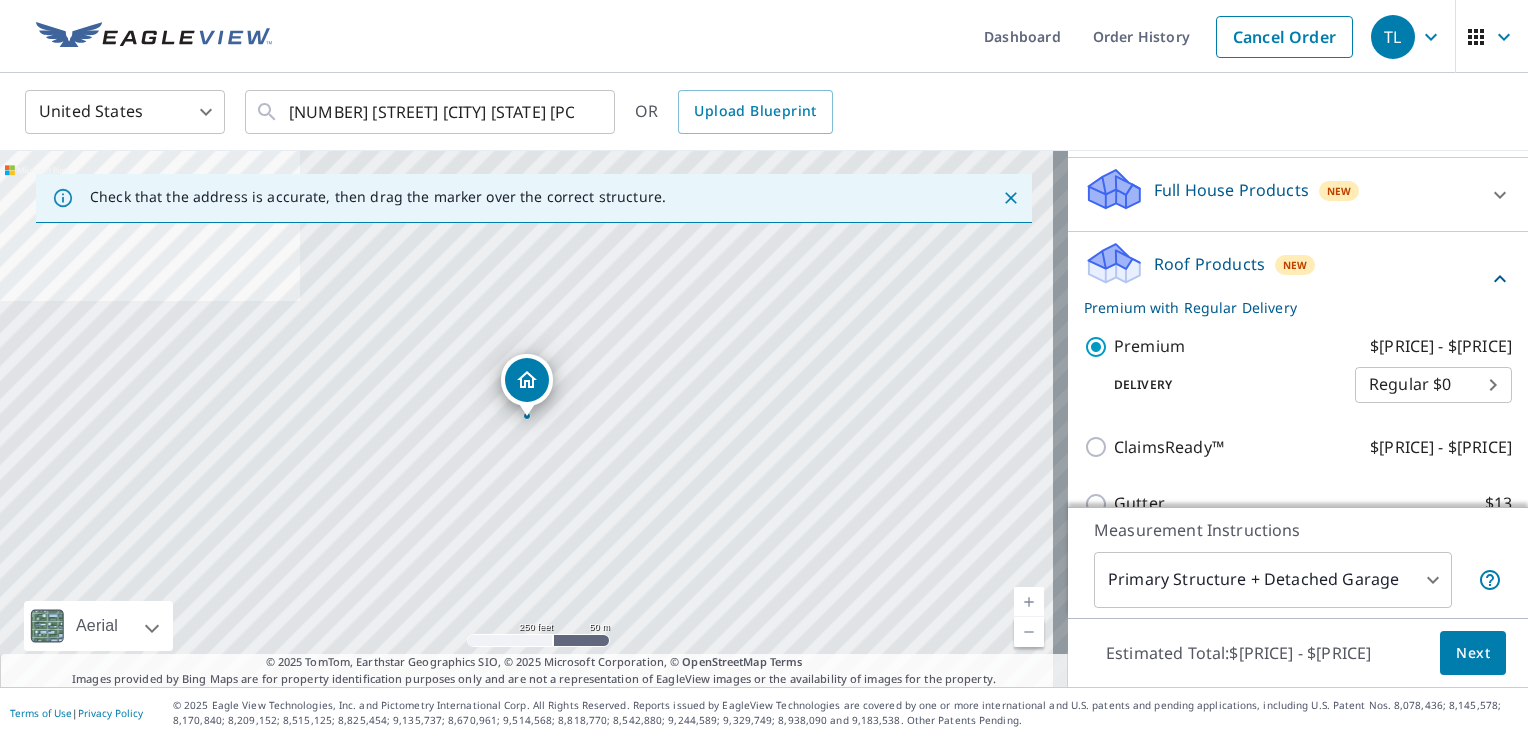 scroll, scrollTop: 177, scrollLeft: 0, axis: vertical 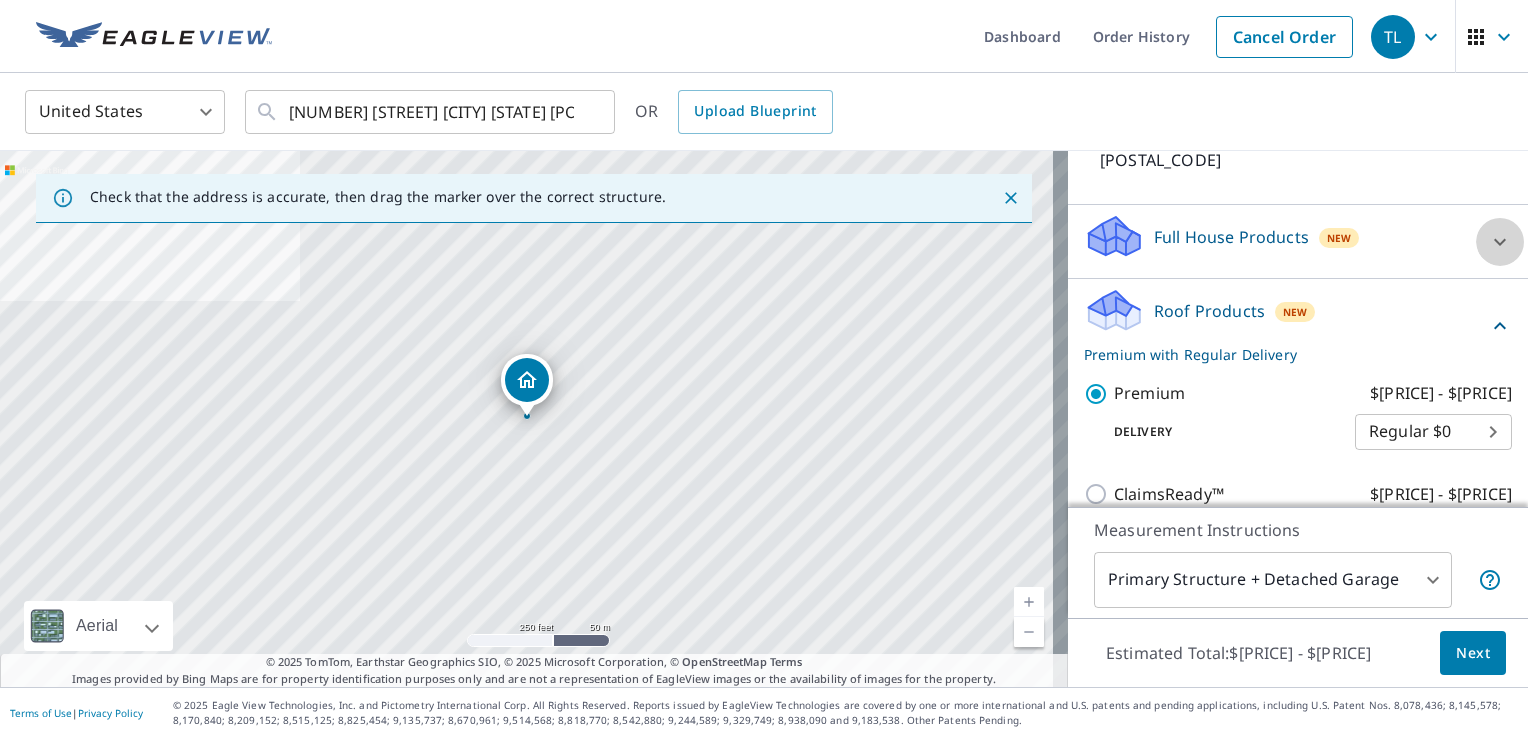 click 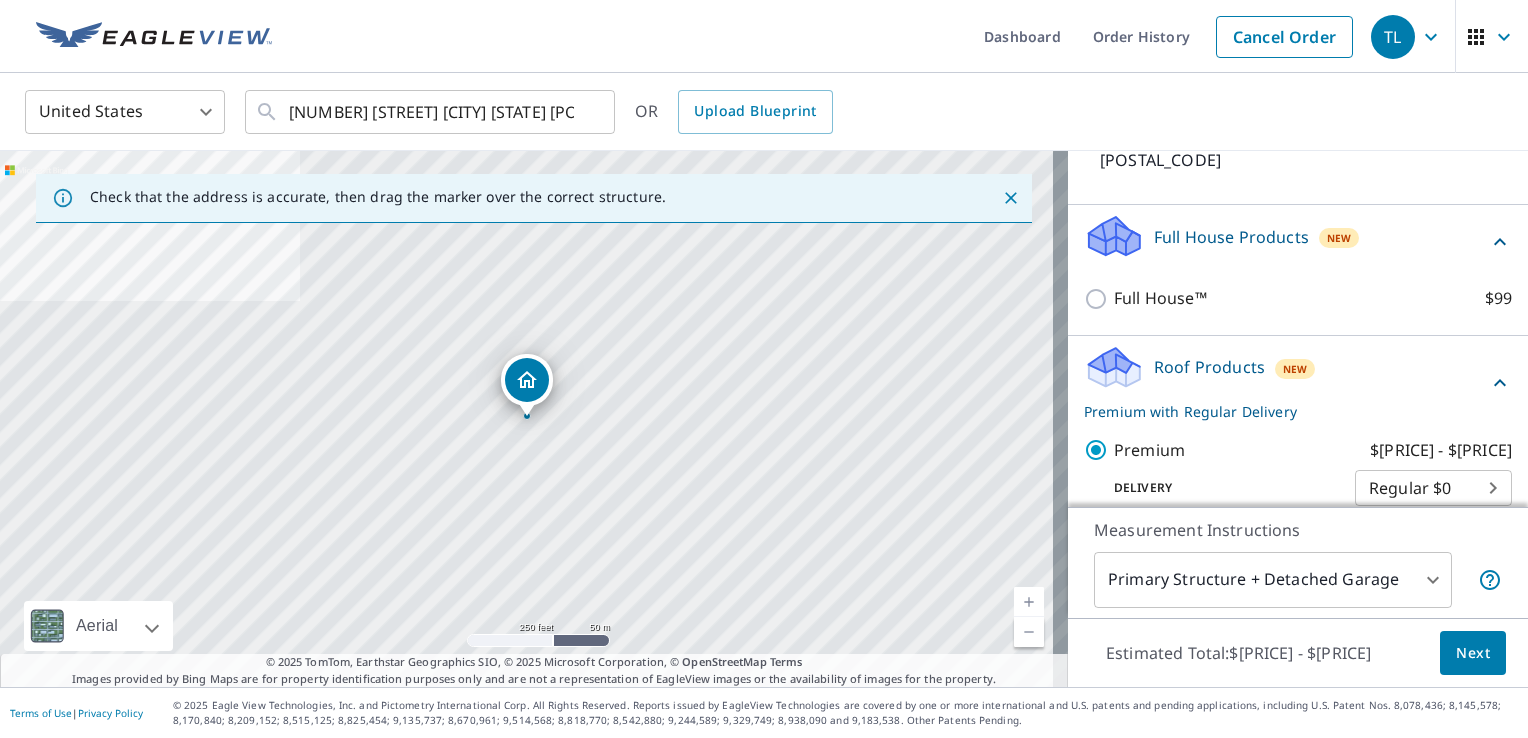 click 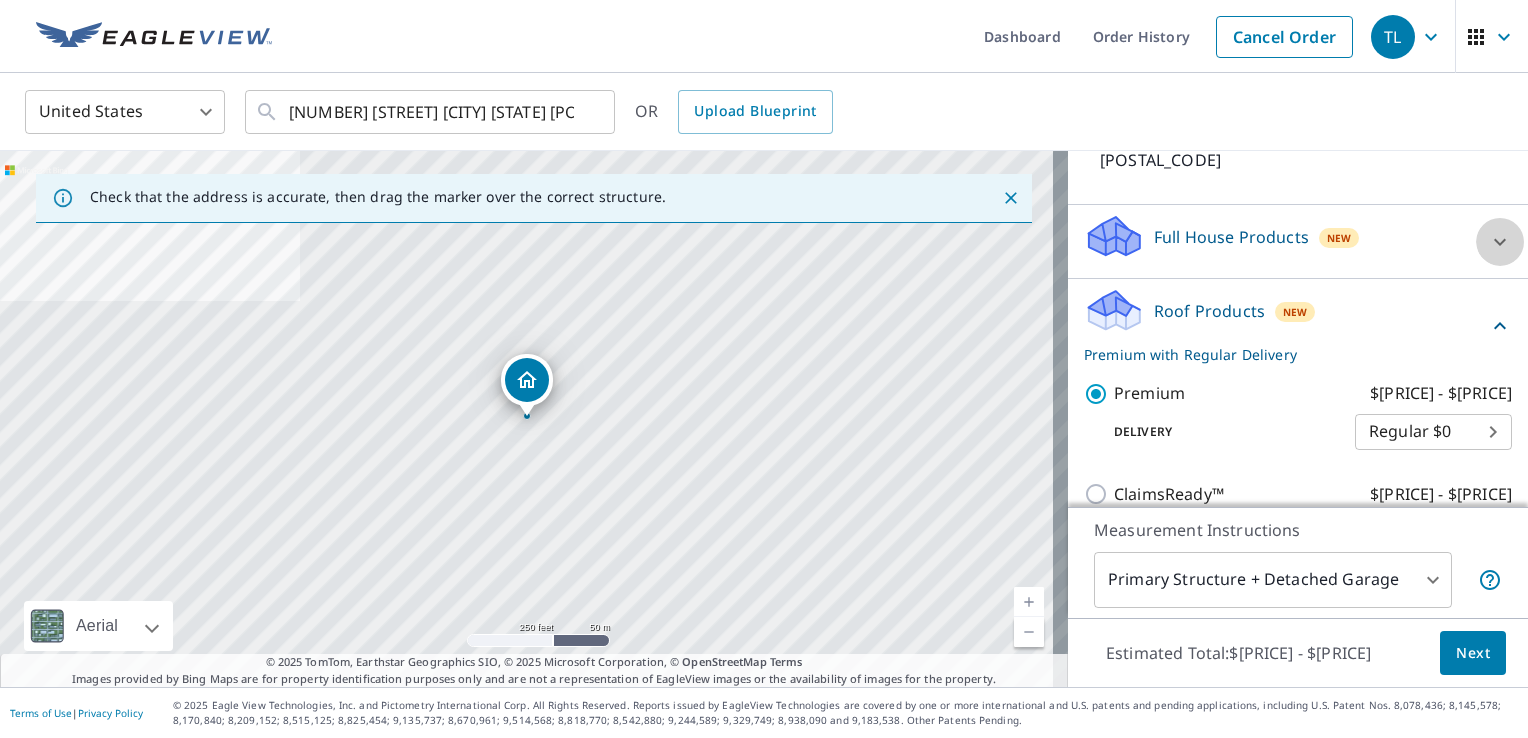 click 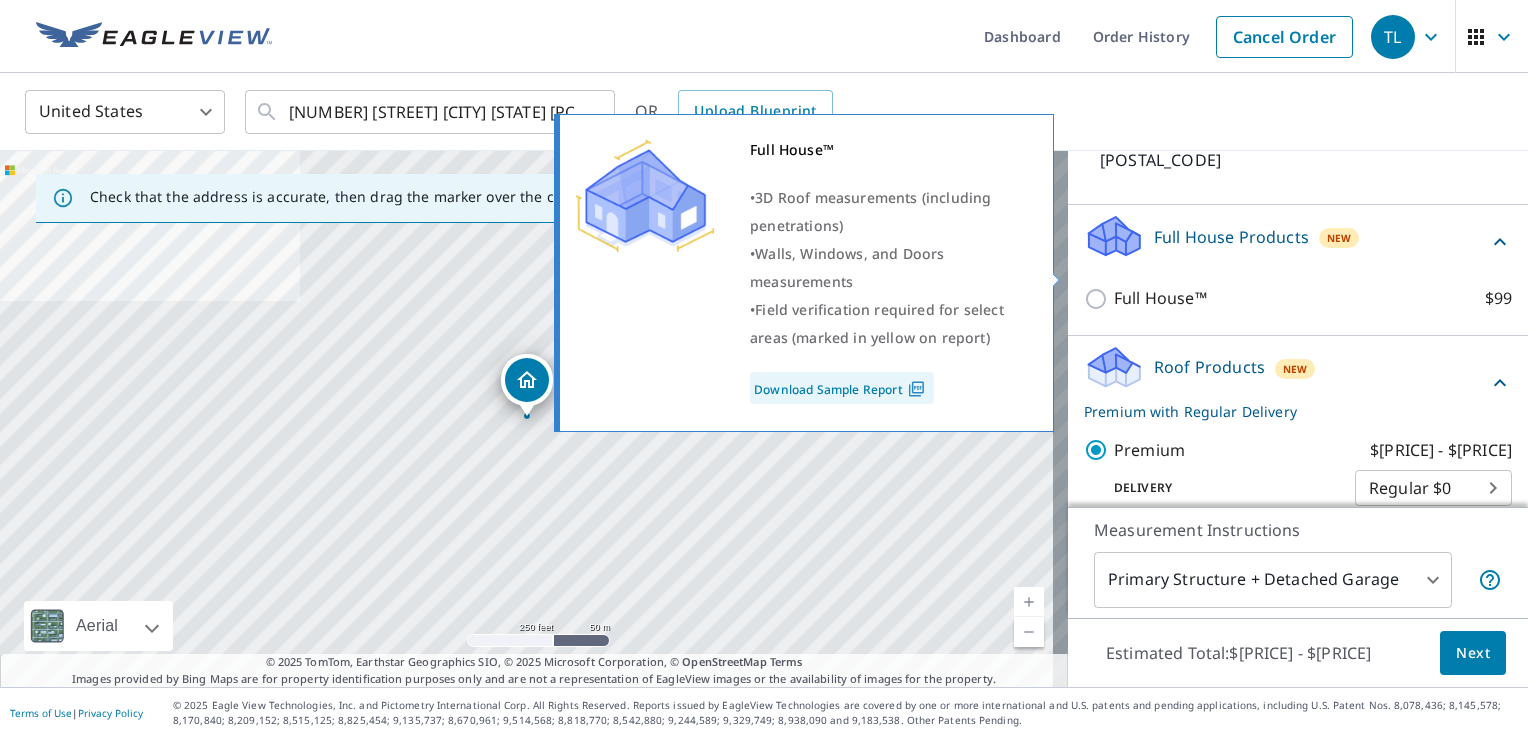 click on "Full House™" at bounding box center (1160, 298) 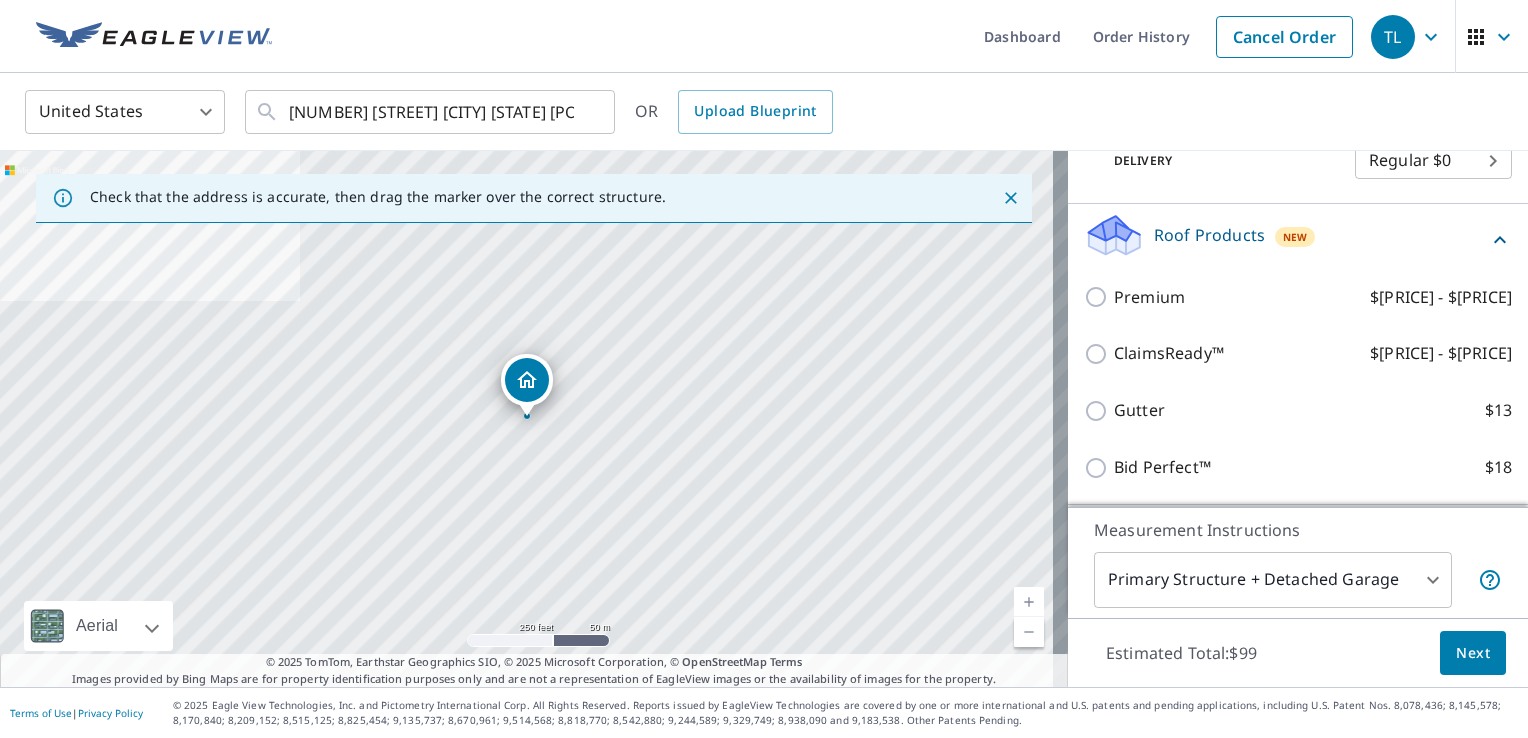 scroll, scrollTop: 375, scrollLeft: 0, axis: vertical 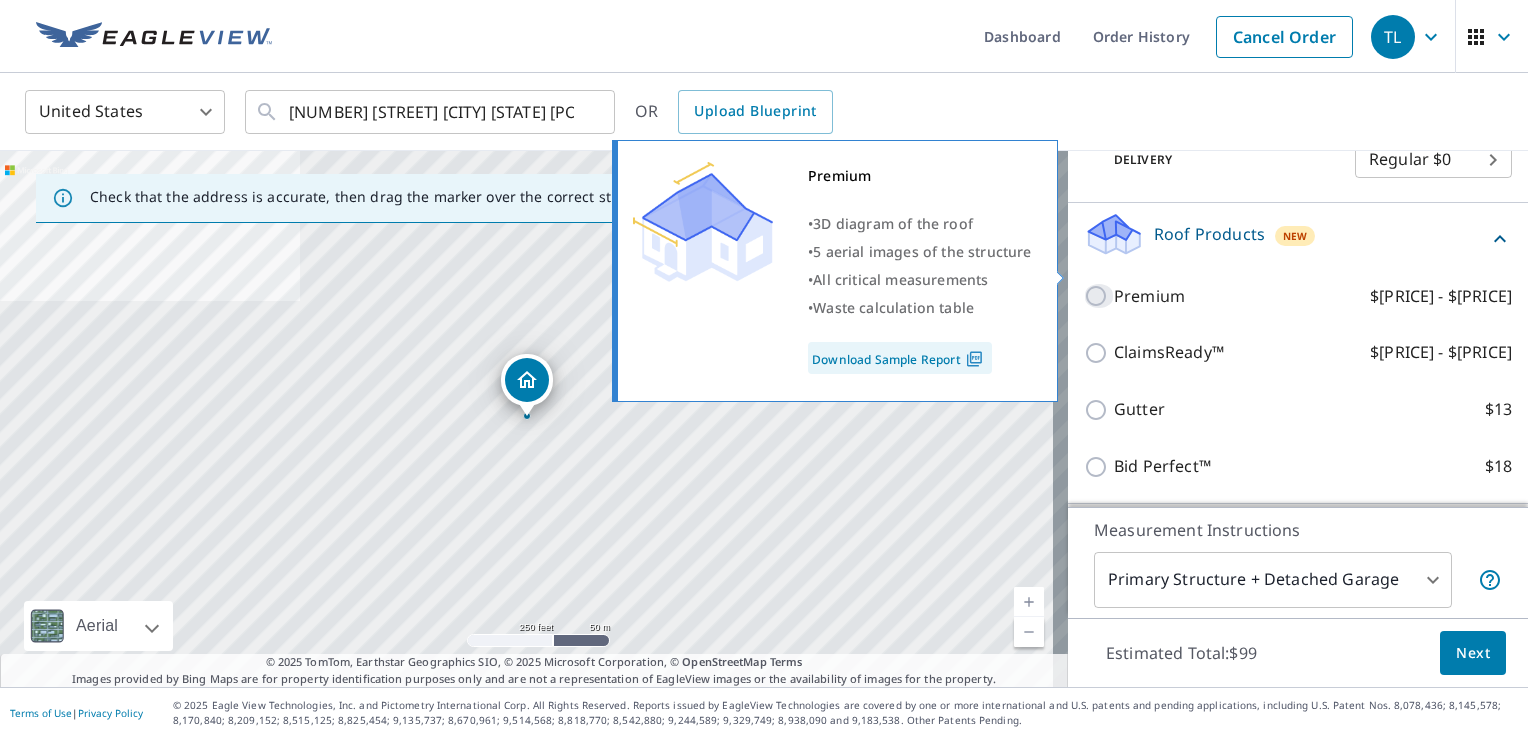 click on "Premium $[PRICE] - $[PRICE]" at bounding box center [1099, 296] 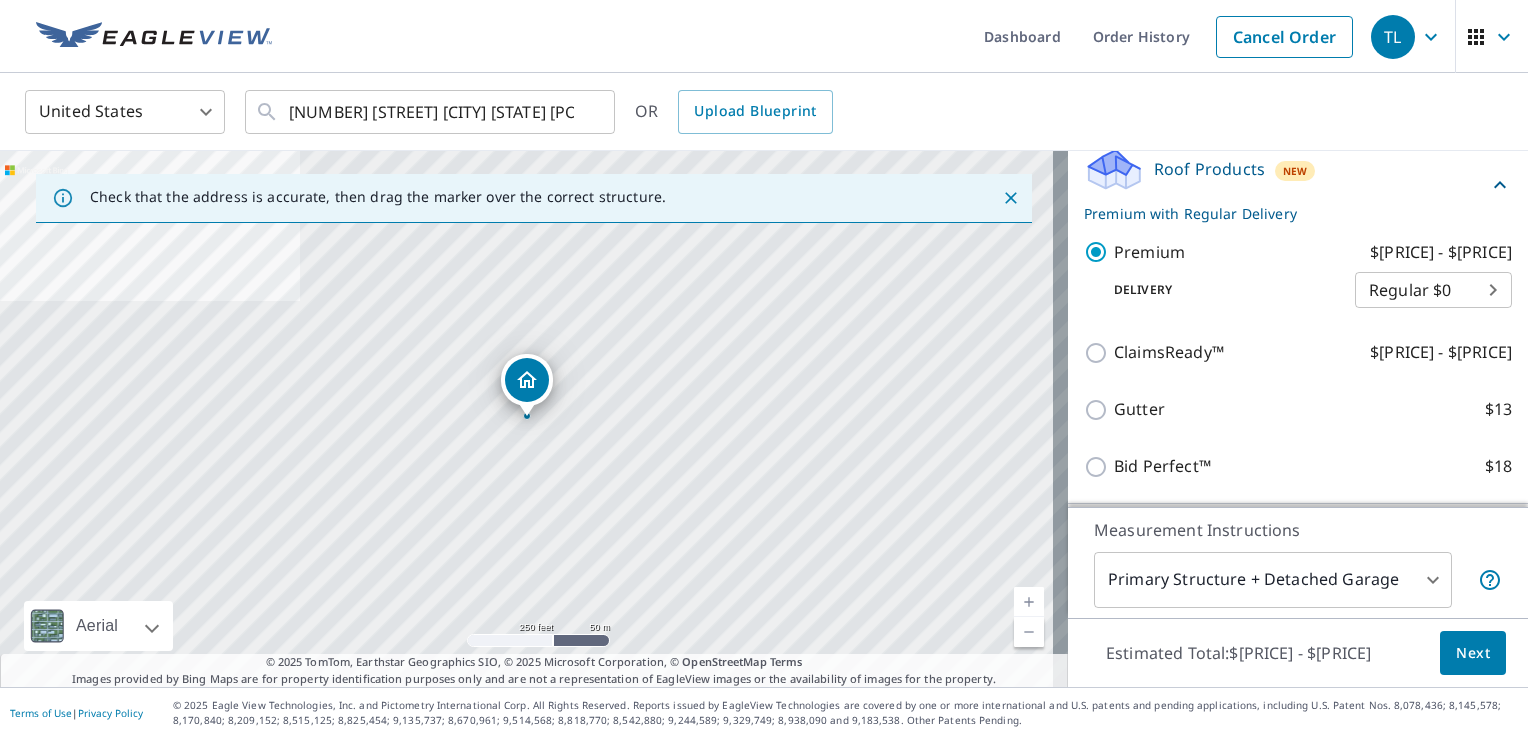 scroll, scrollTop: 354, scrollLeft: 0, axis: vertical 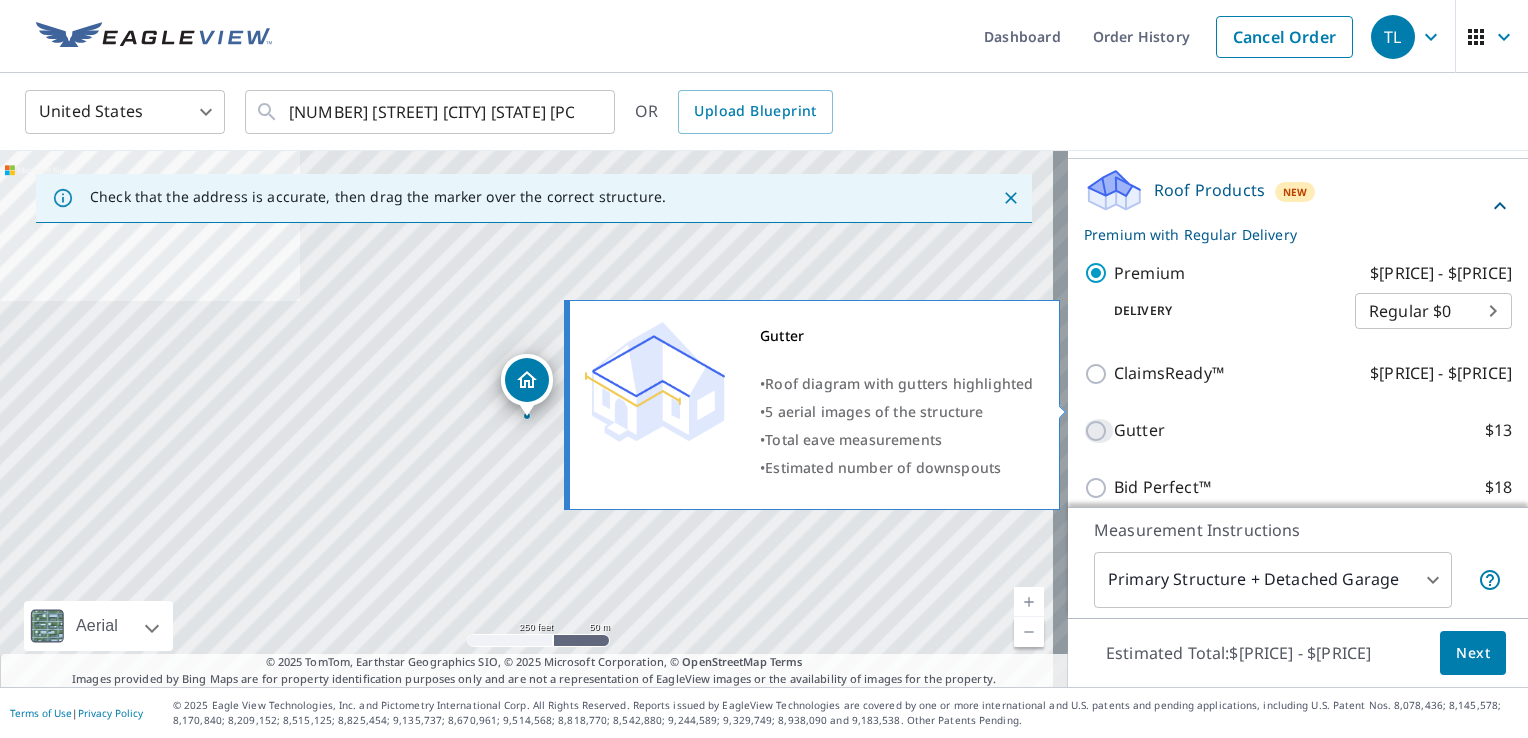 click on "Gutter $[PRICE]" at bounding box center [1099, 431] 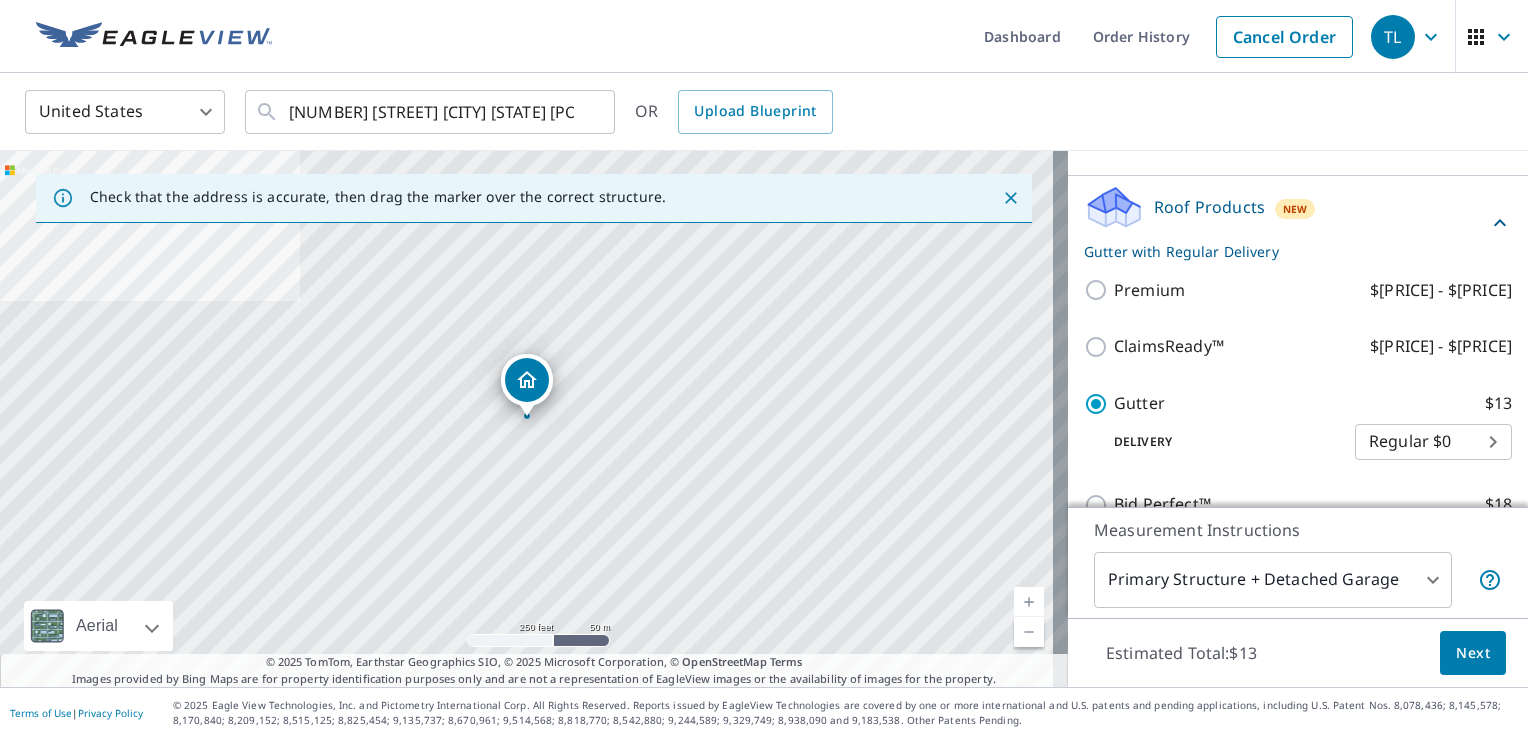 scroll, scrollTop: 336, scrollLeft: 0, axis: vertical 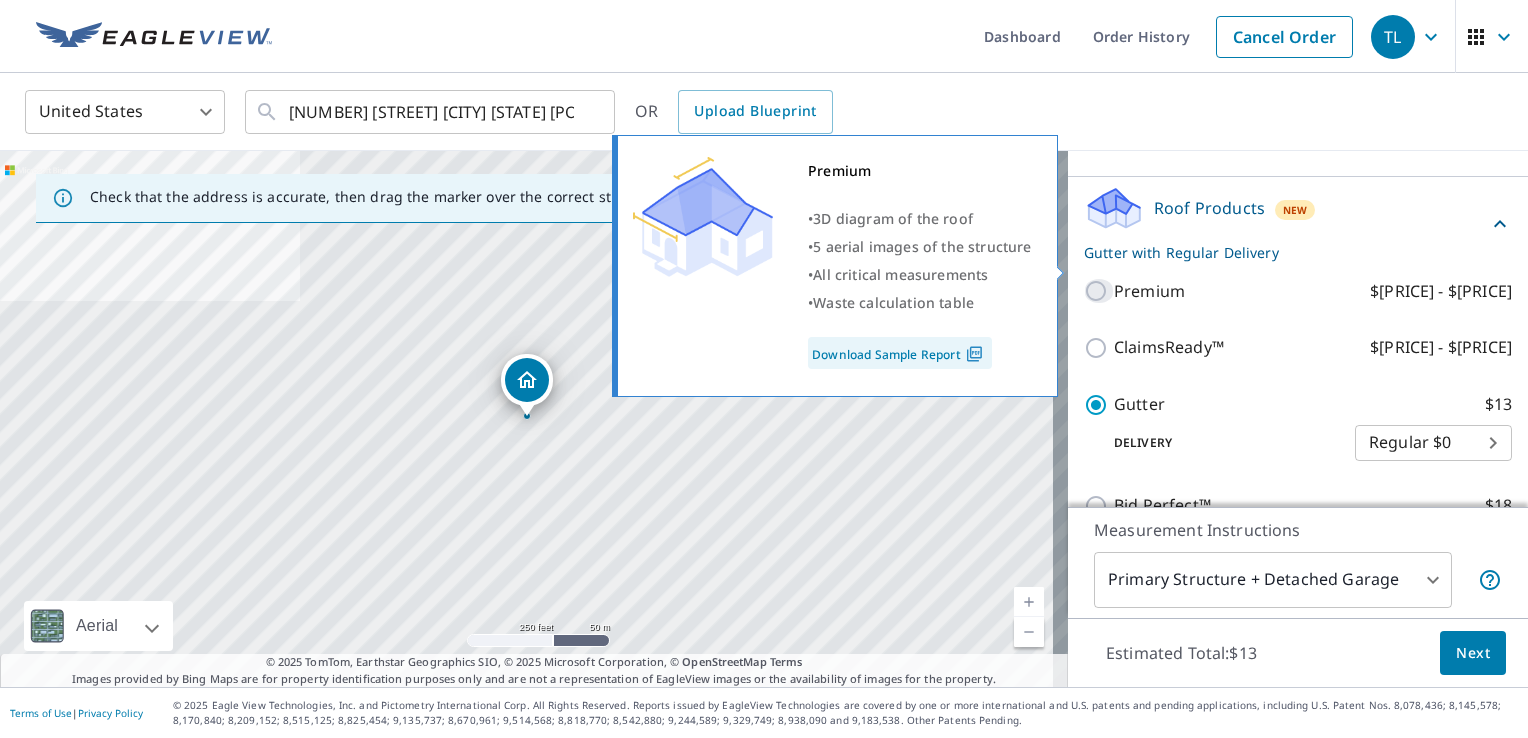 click on "Premium $[PRICE] - $[PRICE]" at bounding box center (1099, 291) 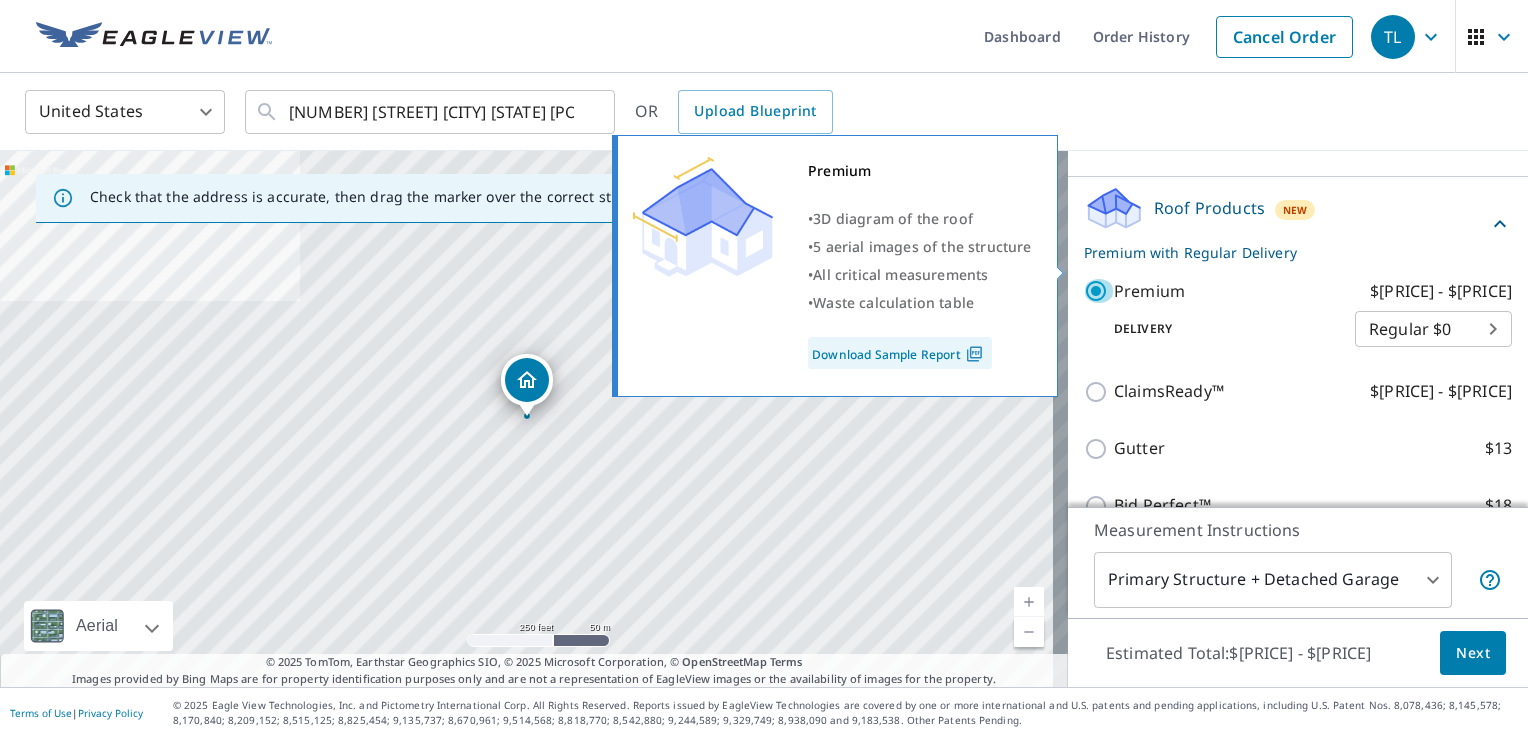 click on "Premium $[PRICE] - $[PRICE]" at bounding box center [1099, 291] 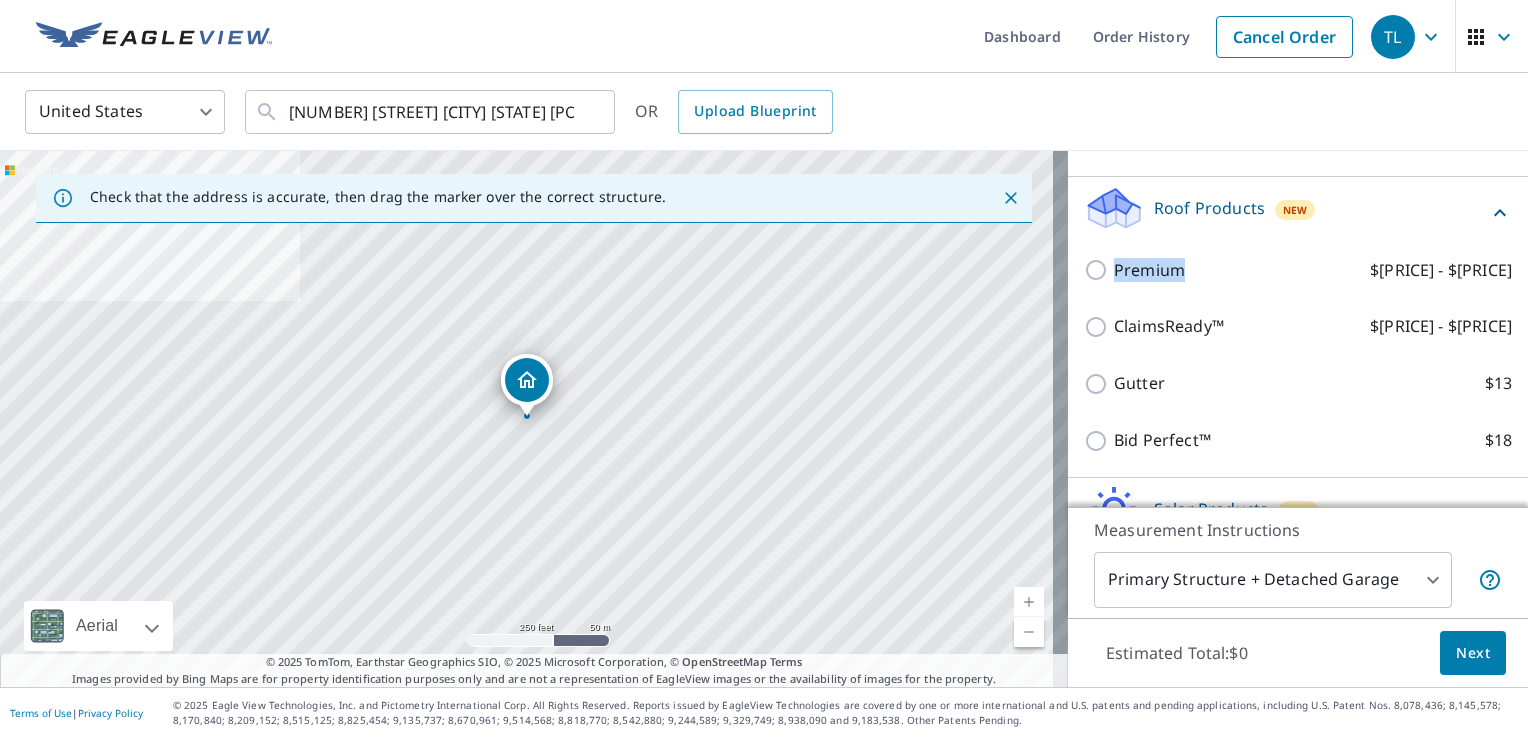 click on "Premium $[PRICE] - $[PRICE]" at bounding box center (1298, 270) 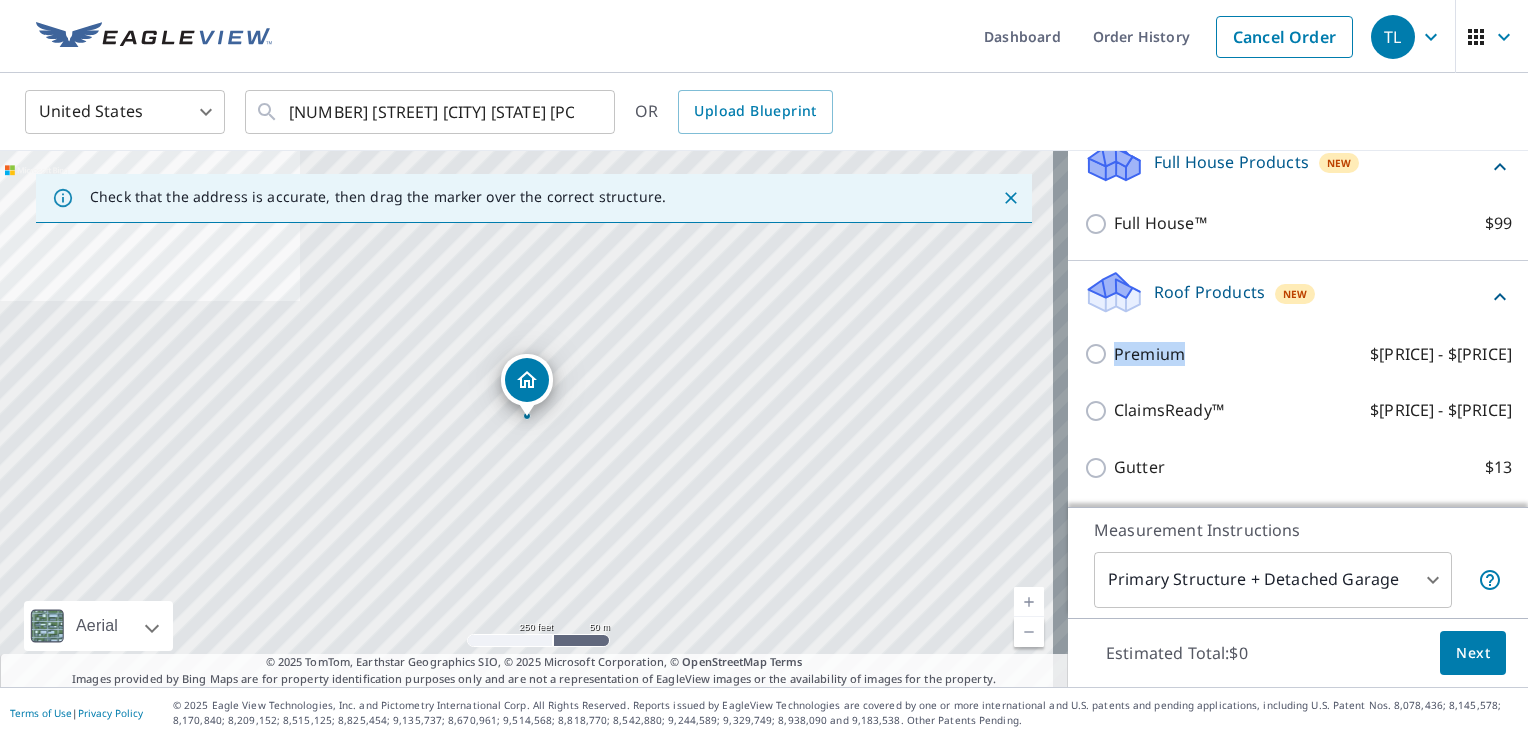 drag, startPoint x: 1080, startPoint y: 260, endPoint x: 1249, endPoint y: 298, distance: 173.21951 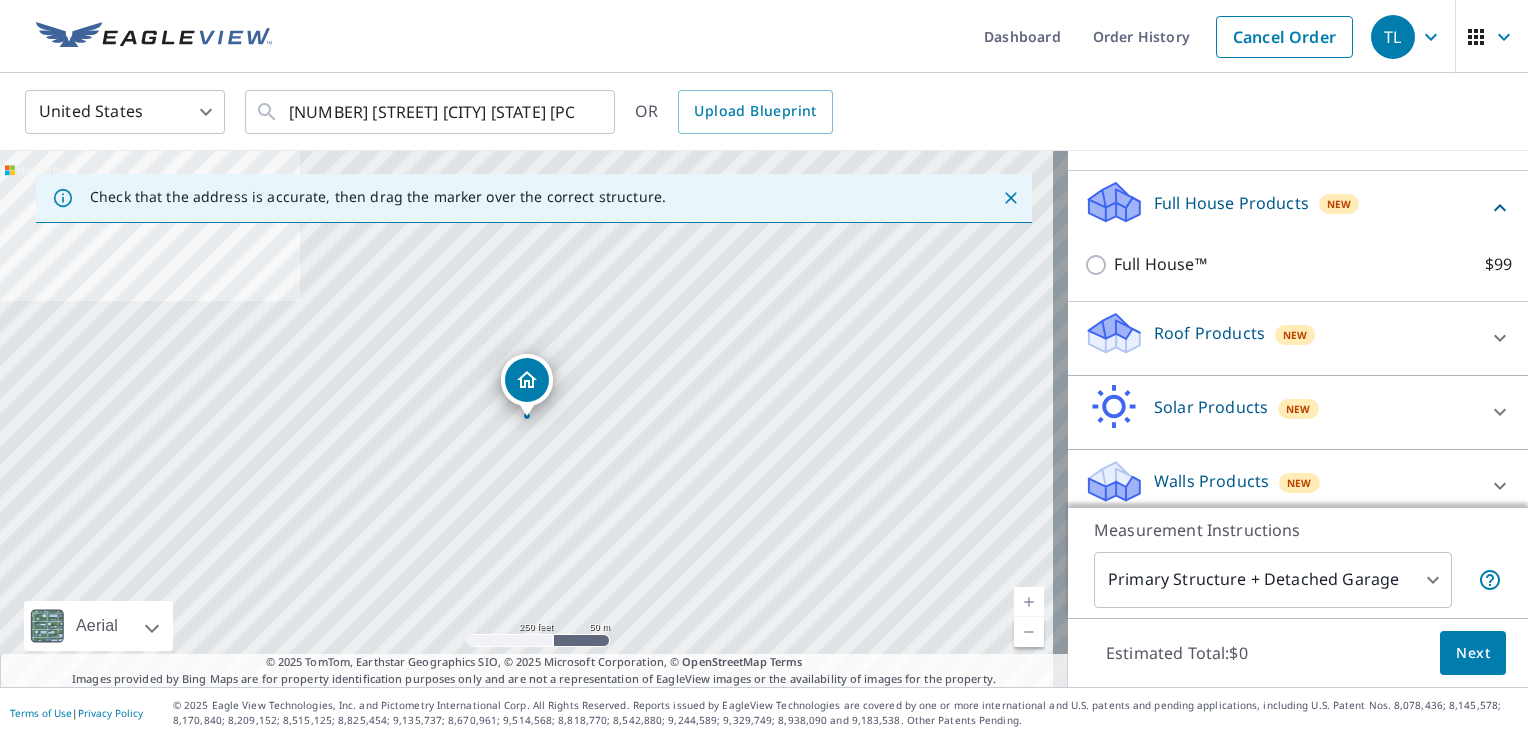 scroll, scrollTop: 201, scrollLeft: 0, axis: vertical 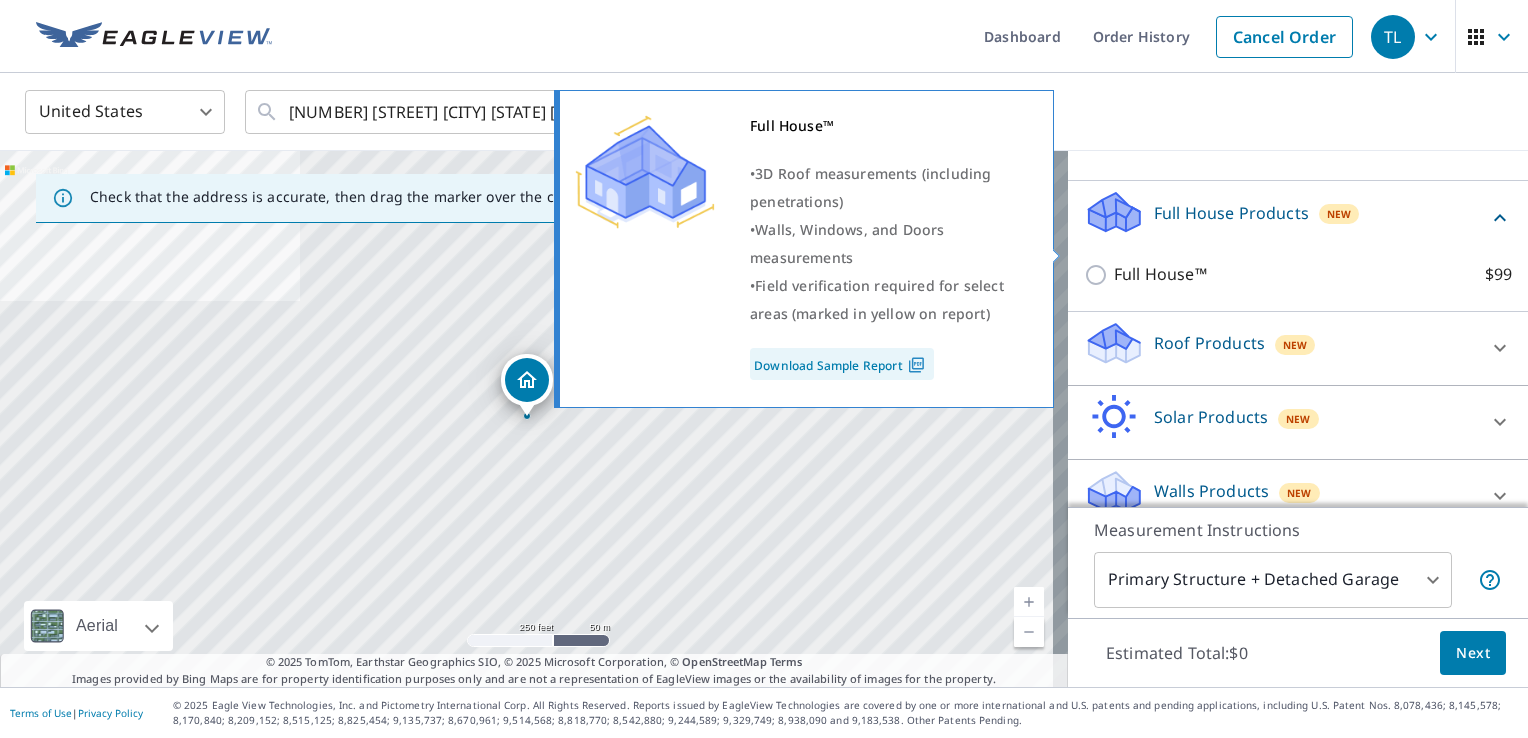 click on "Full House™" at bounding box center [1160, 274] 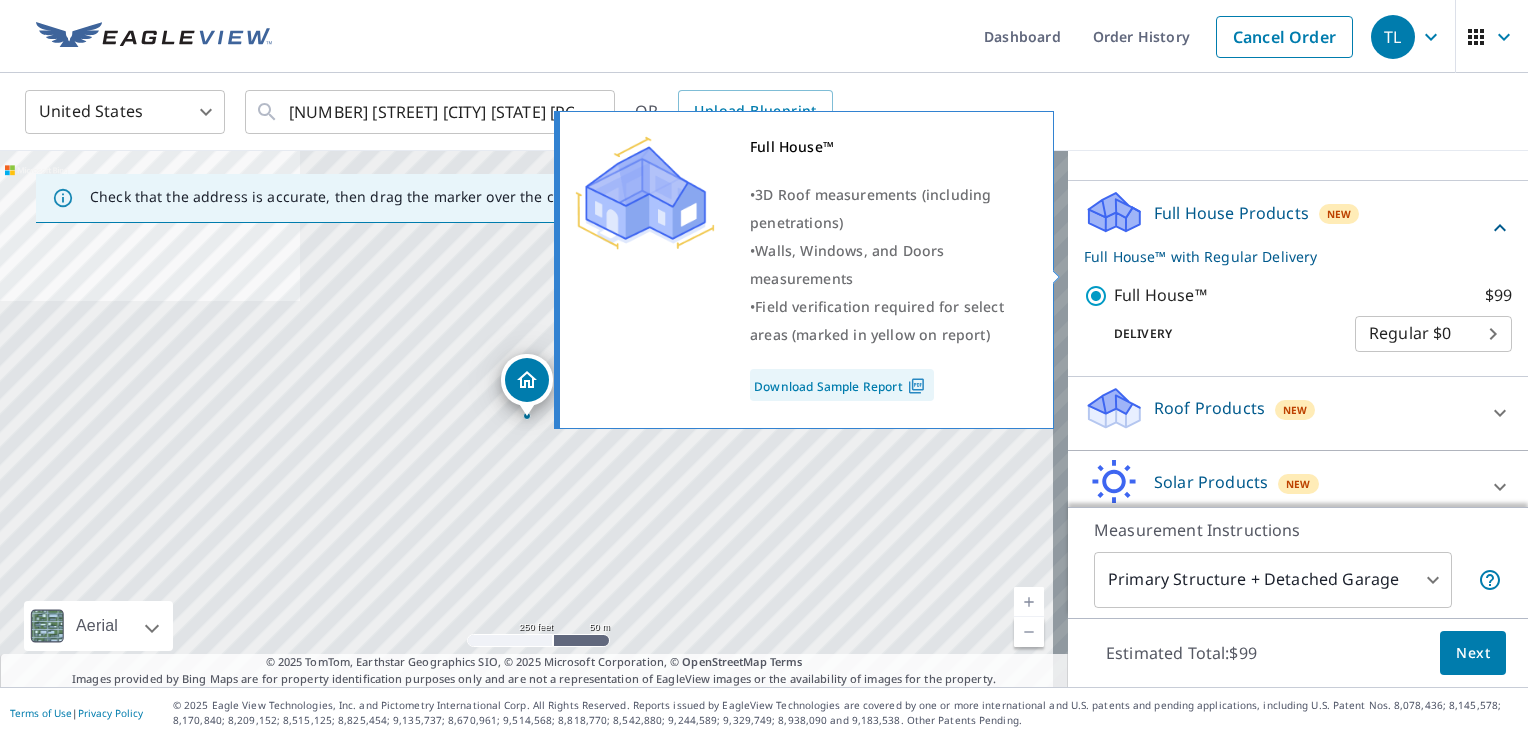 click on "Download Sample Report" at bounding box center (842, 385) 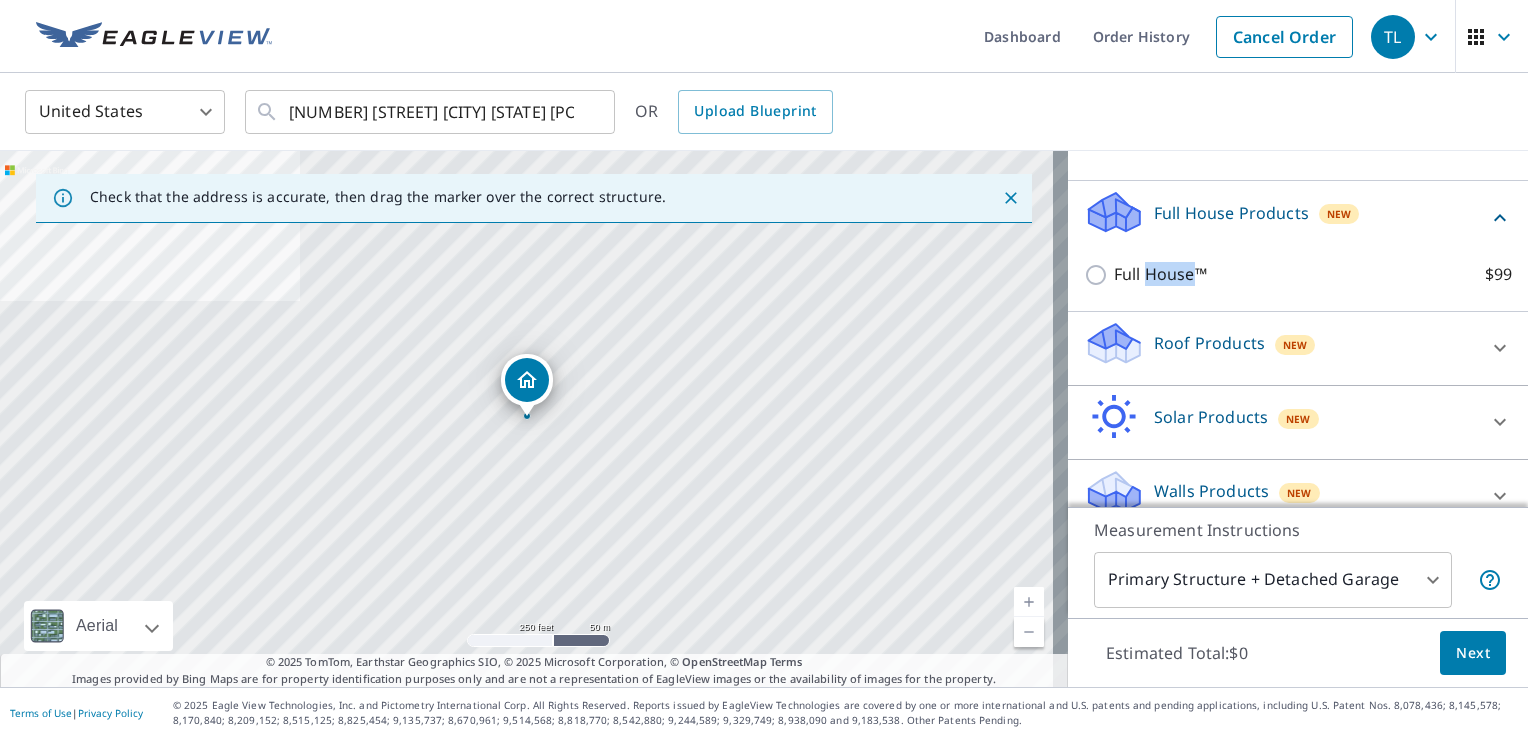 click on "Full House™ $[PRICE]" at bounding box center (1298, 274) 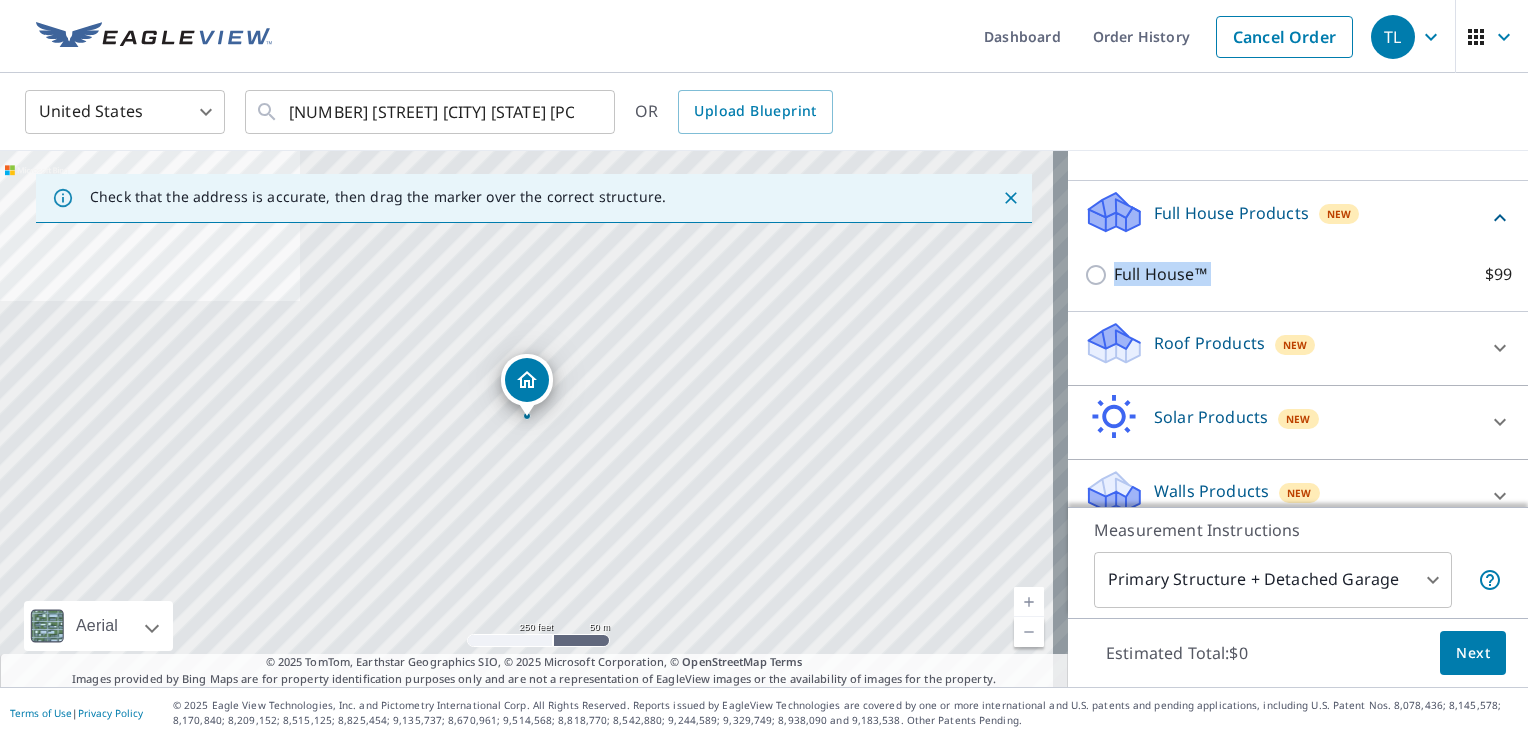 click on "Full House™ $[PRICE]" at bounding box center [1298, 274] 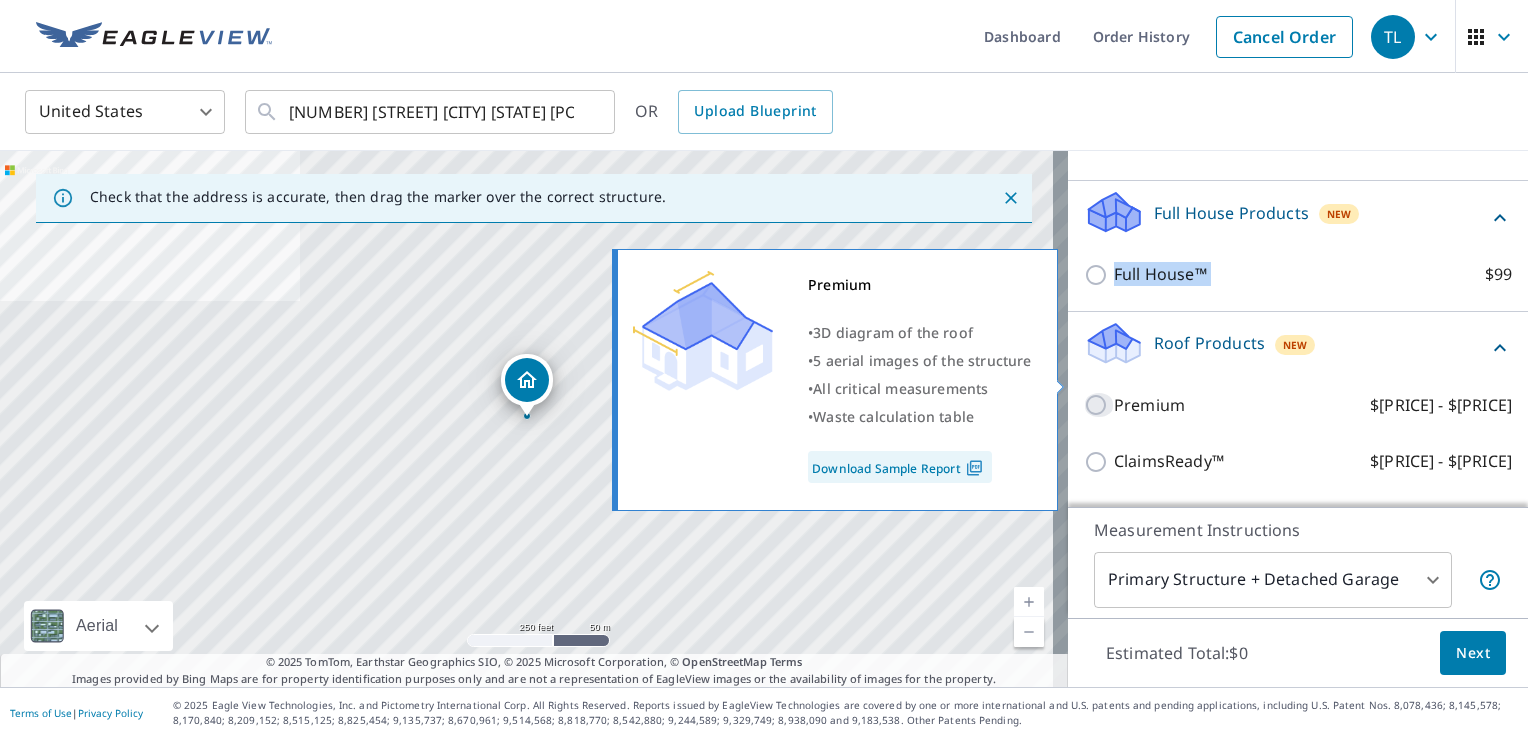 click on "Premium $[PRICE] - $[PRICE]" at bounding box center [1099, 405] 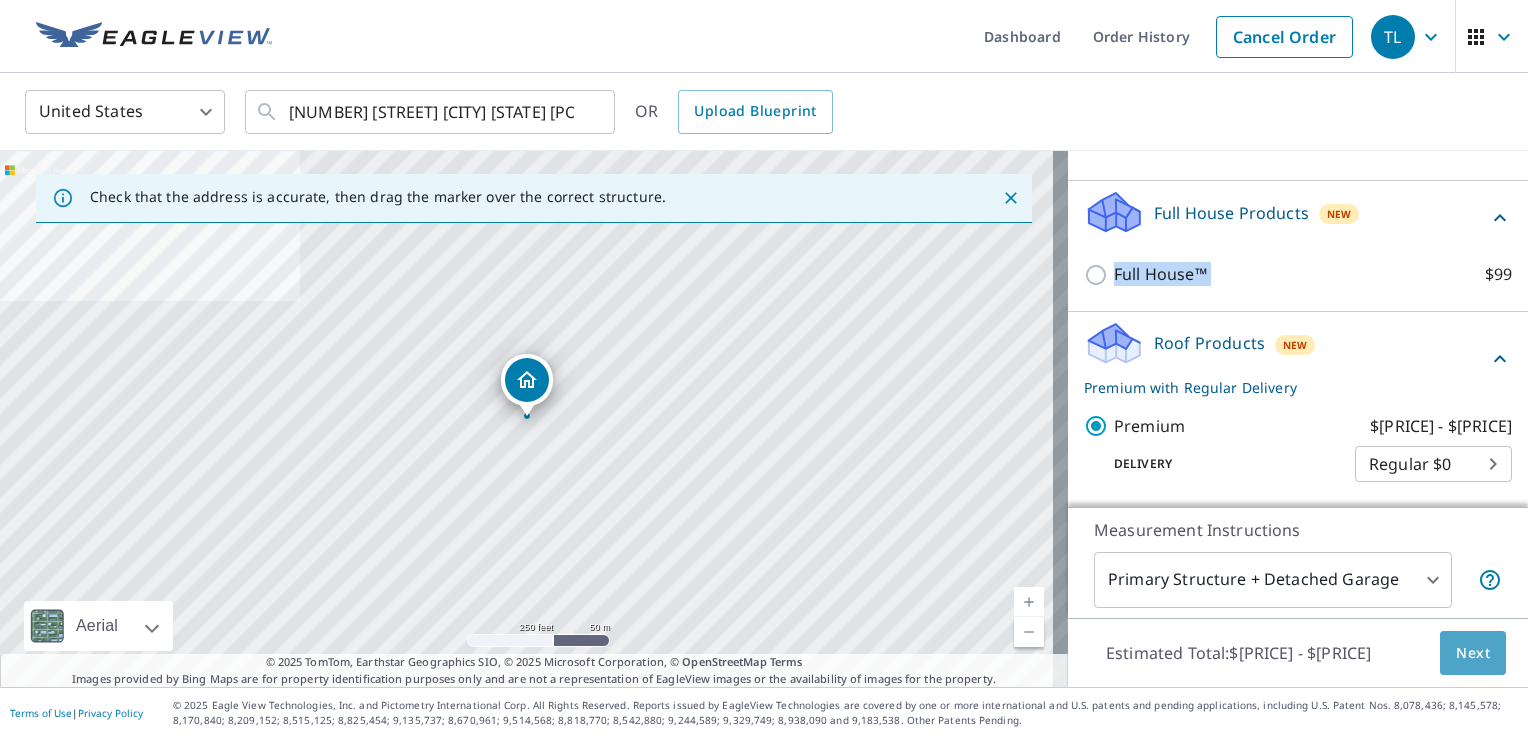 click on "Next" at bounding box center (1473, 653) 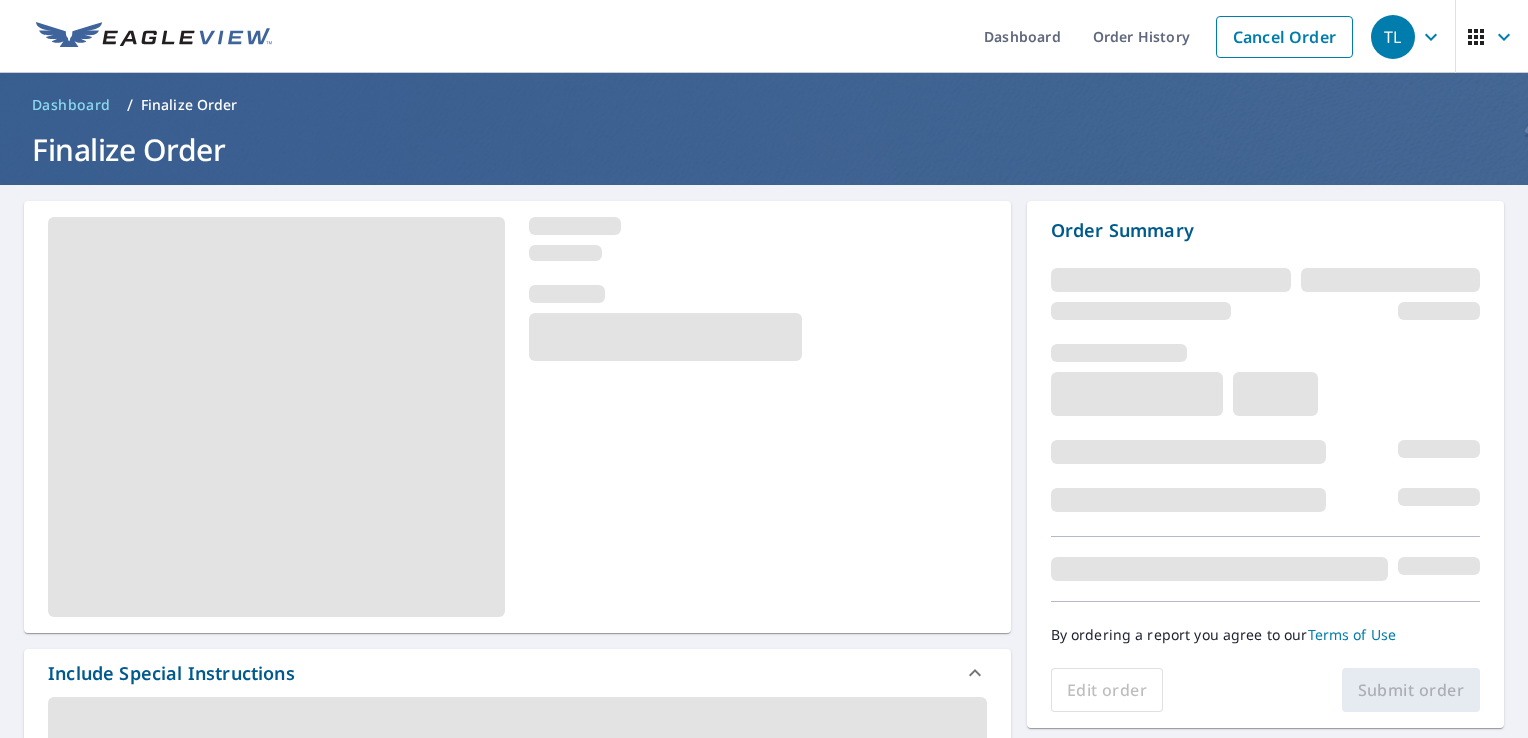 click at bounding box center (517, 417) 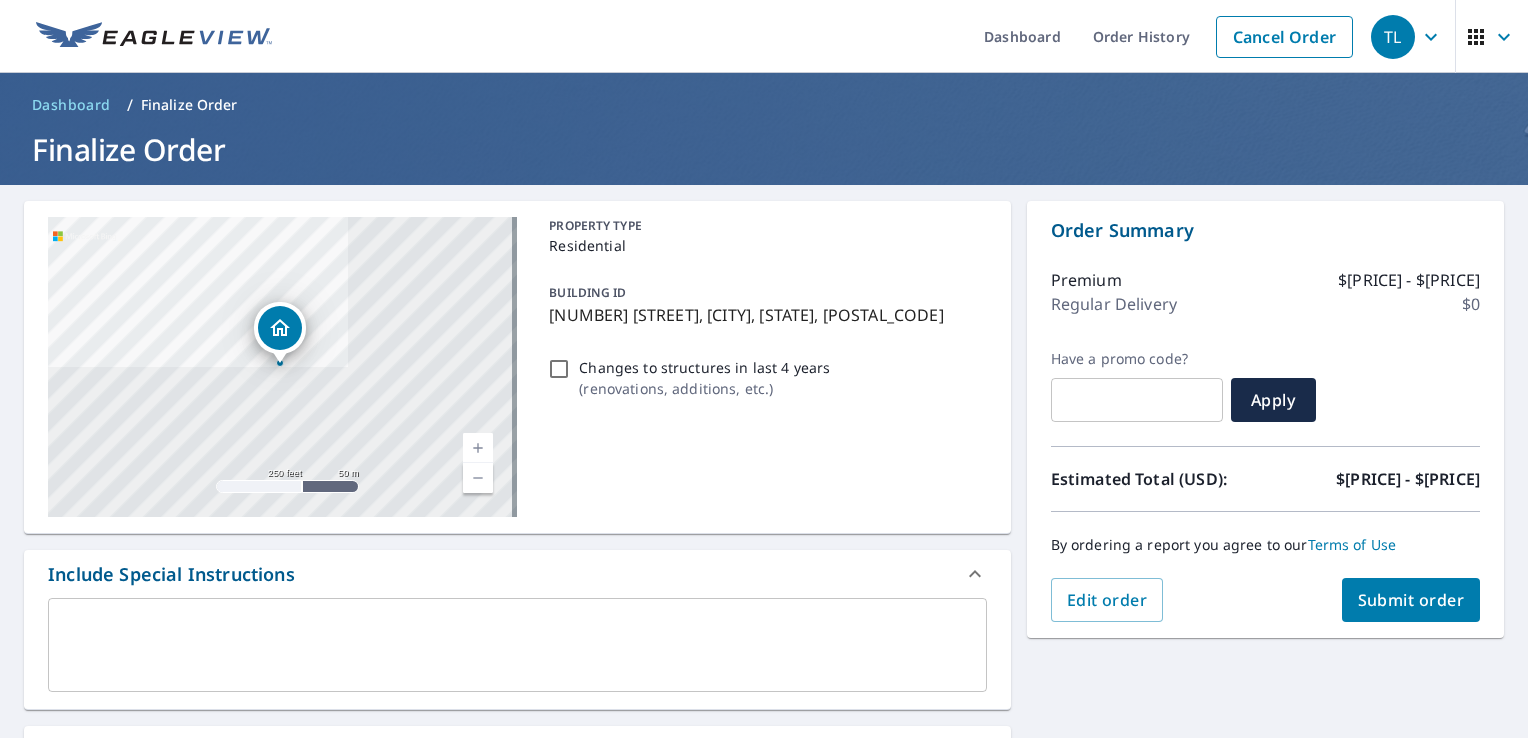 click on "PROPERTY TYPE Residential BUILDING ID [NUMBER] [STREET], [CITY], [STATE], [POSTAL_CODE] Changes to structures in last 4 years ( renovations, additions, etc. )" at bounding box center (763, 367) 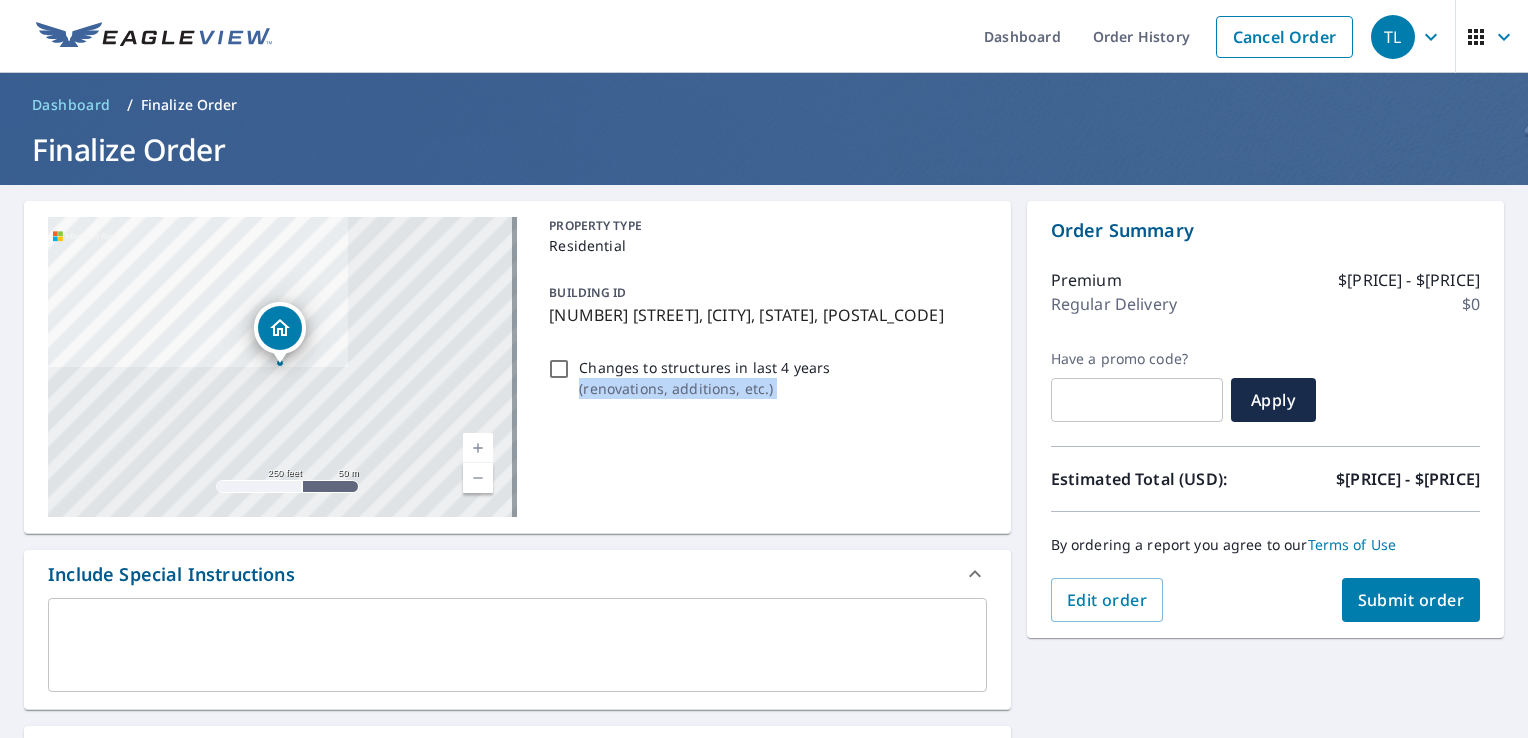 click on "PROPERTY TYPE Residential BUILDING ID [NUMBER] [STREET], [CITY], [STATE], [POSTAL_CODE] Changes to structures in last 4 years ( renovations, additions, etc. )" at bounding box center [763, 367] 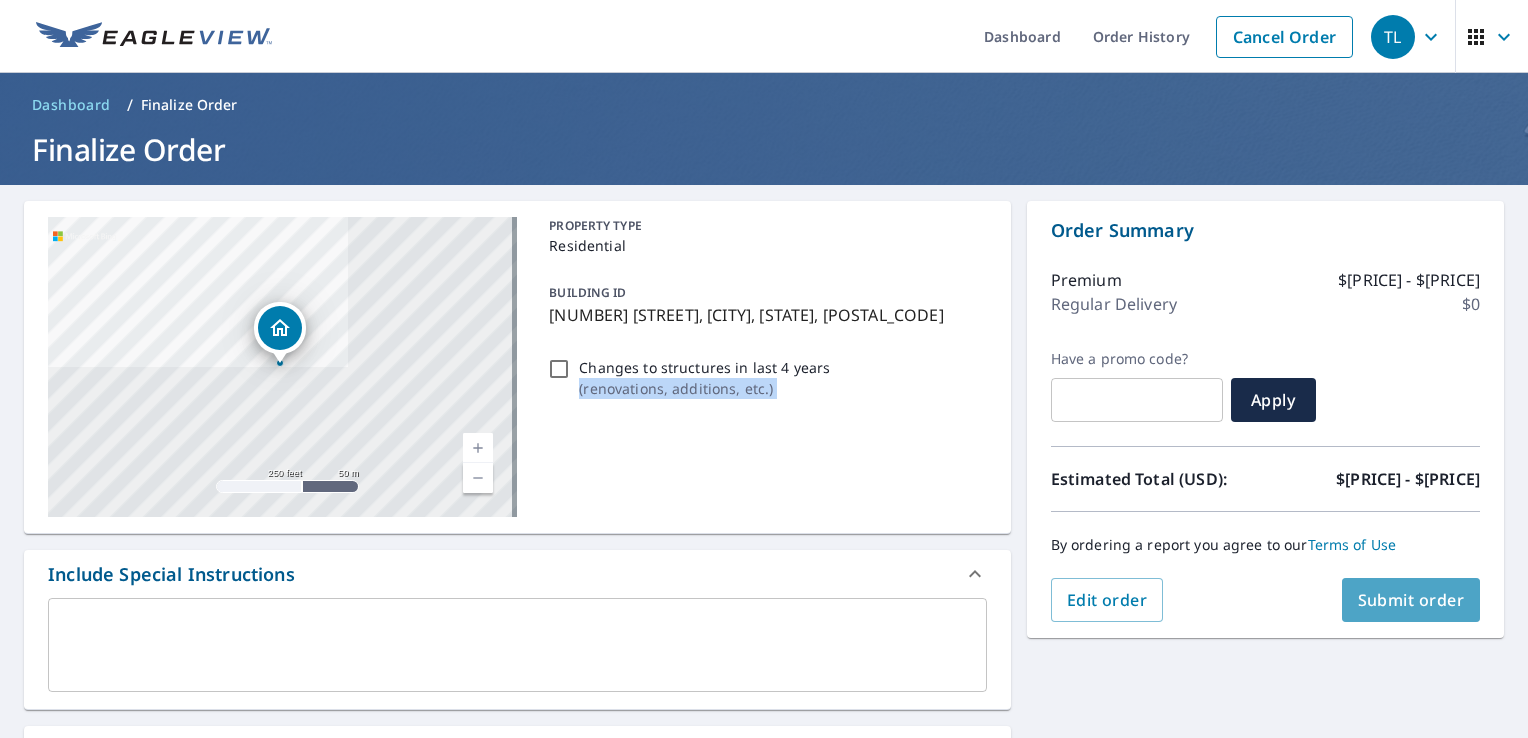 click on "Submit order" at bounding box center (1411, 600) 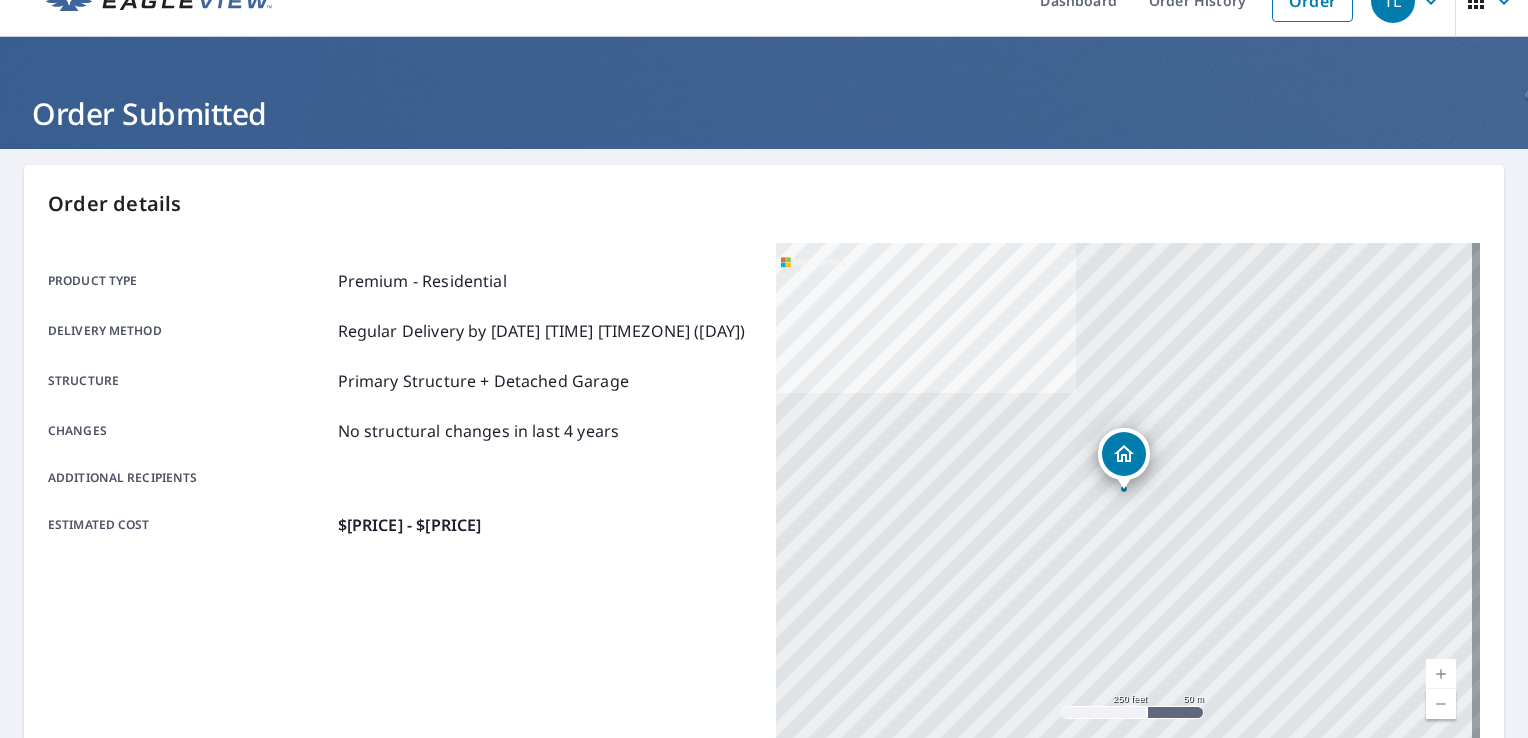 scroll, scrollTop: 36, scrollLeft: 0, axis: vertical 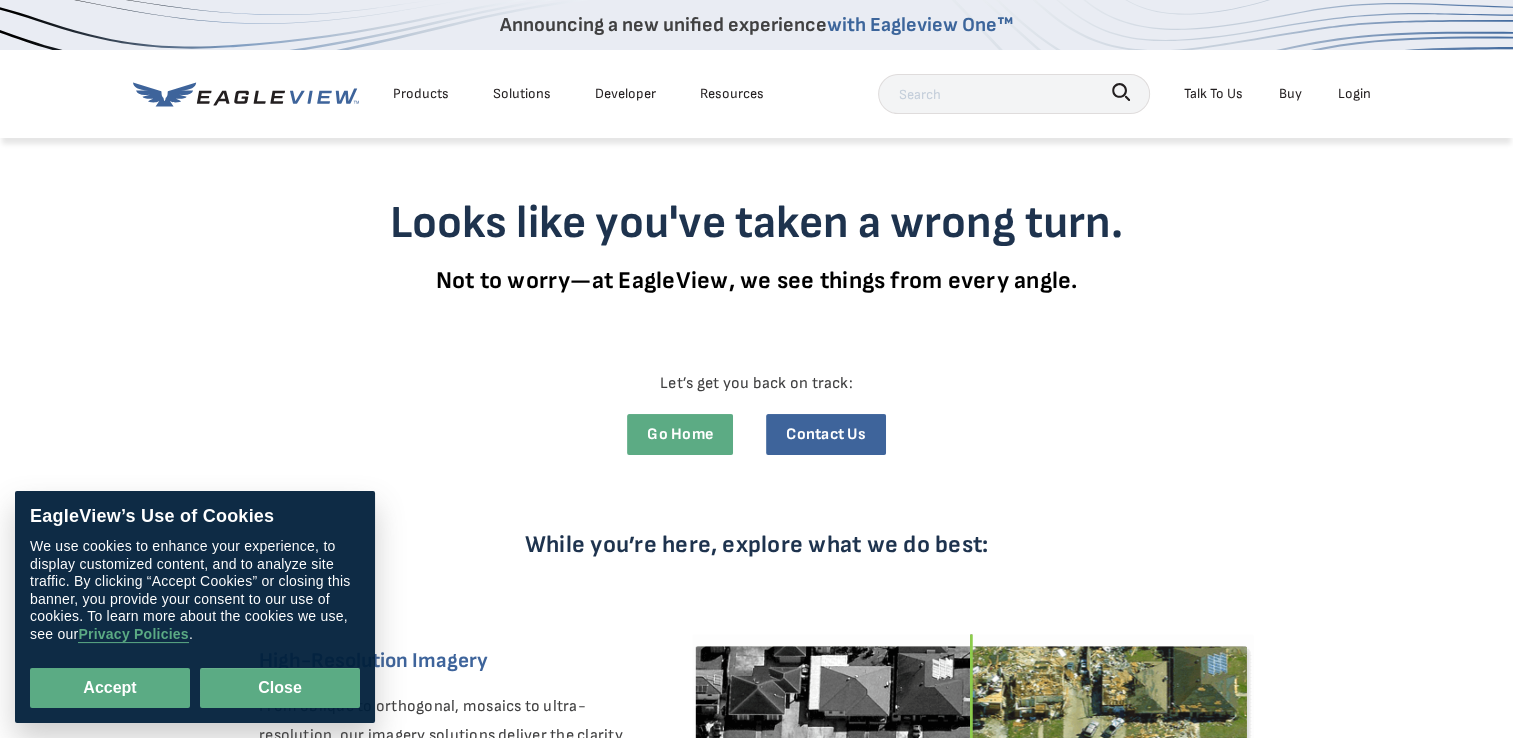 click on "Close" at bounding box center (280, 688) 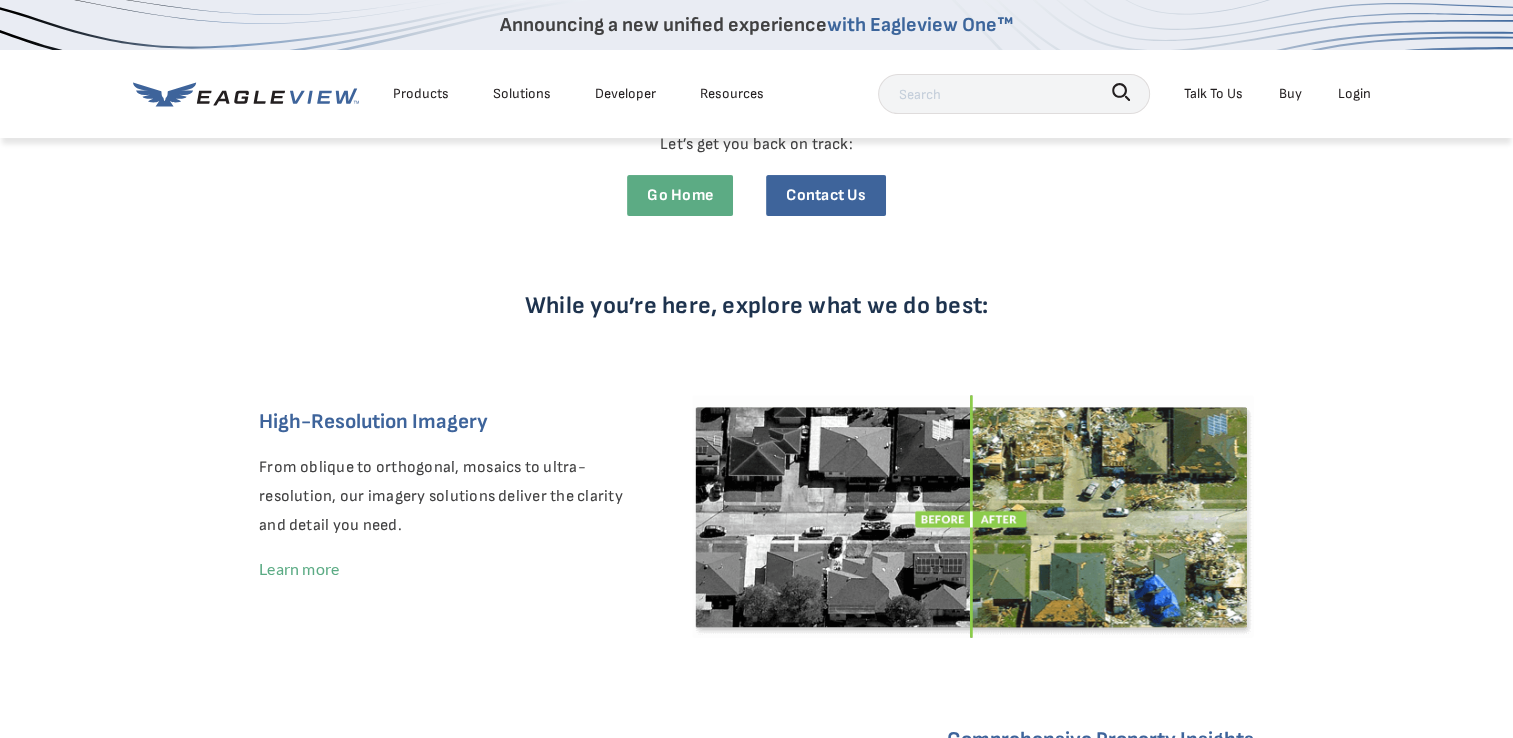 scroll, scrollTop: 240, scrollLeft: 0, axis: vertical 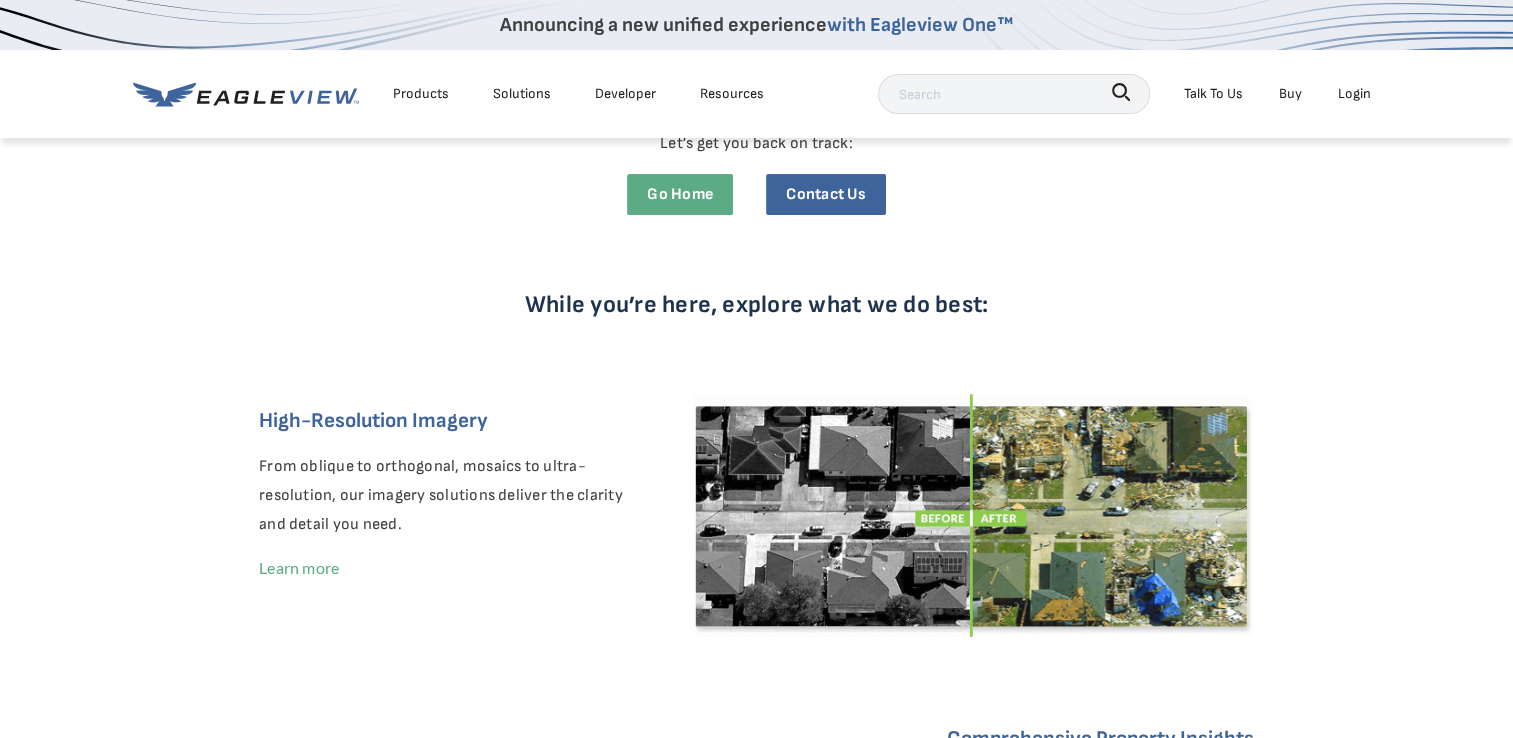 click on "Login" at bounding box center (1354, 93) 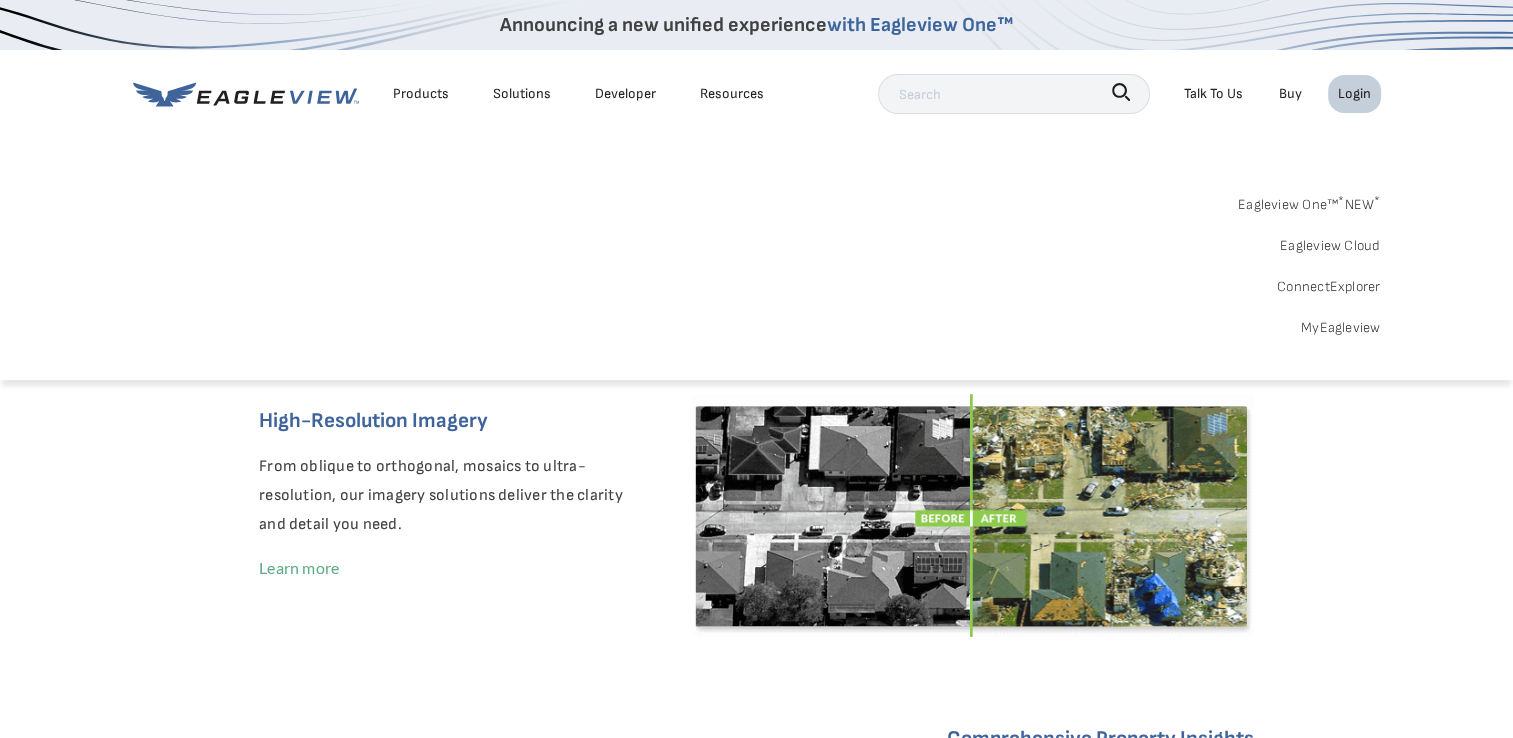 click on "Login" at bounding box center [1354, 93] 